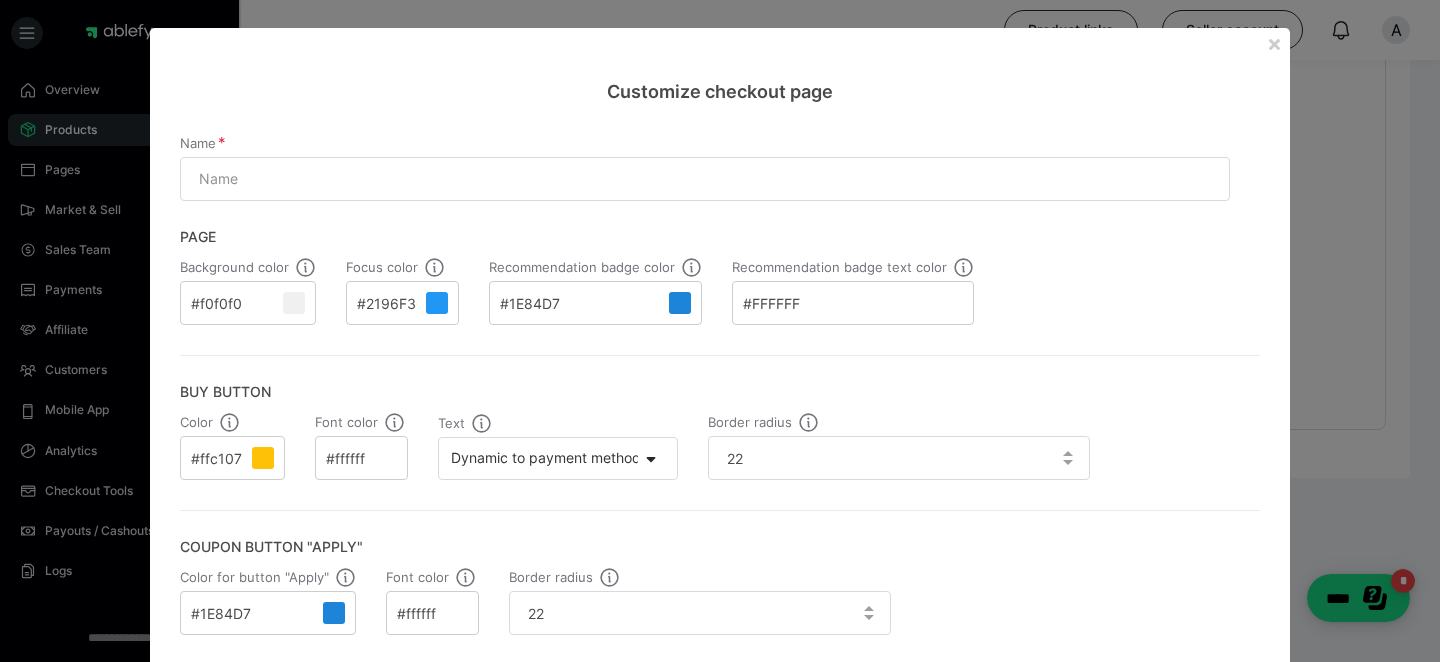 scroll, scrollTop: 3345, scrollLeft: 0, axis: vertical 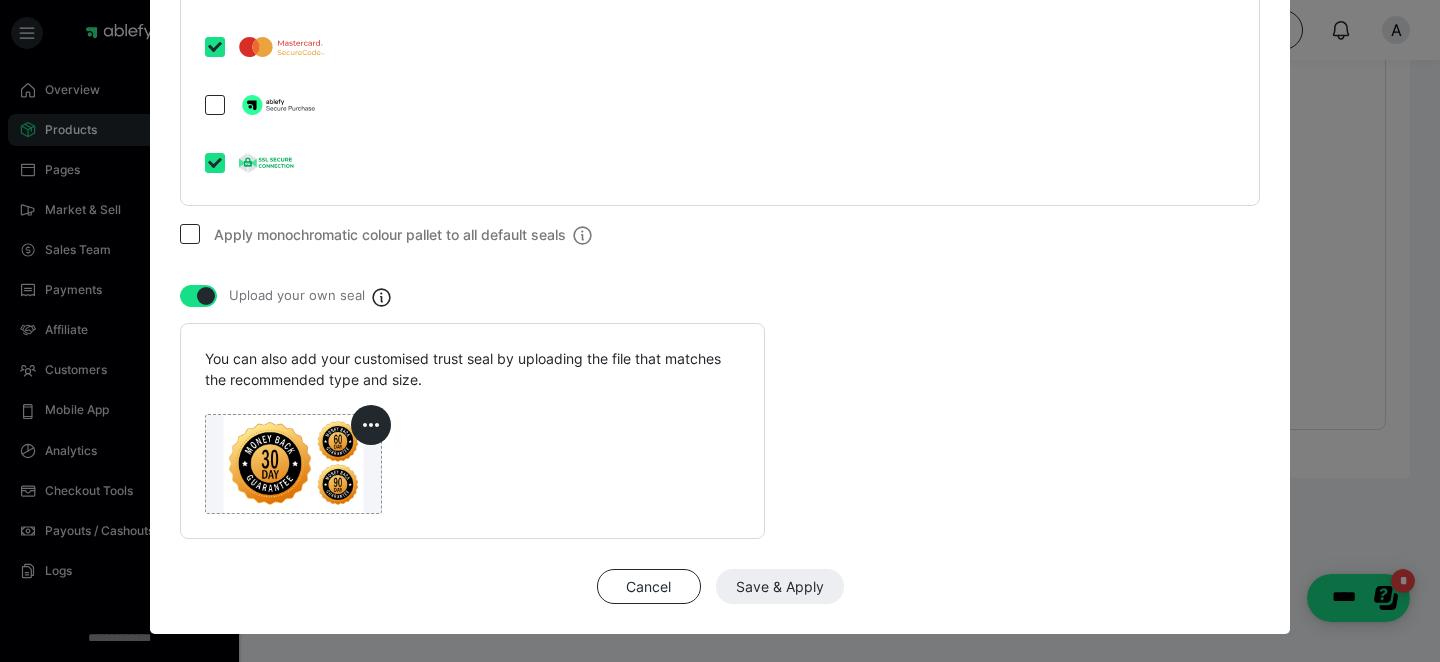 click on "Cancel Save & Apply" at bounding box center [720, 587] 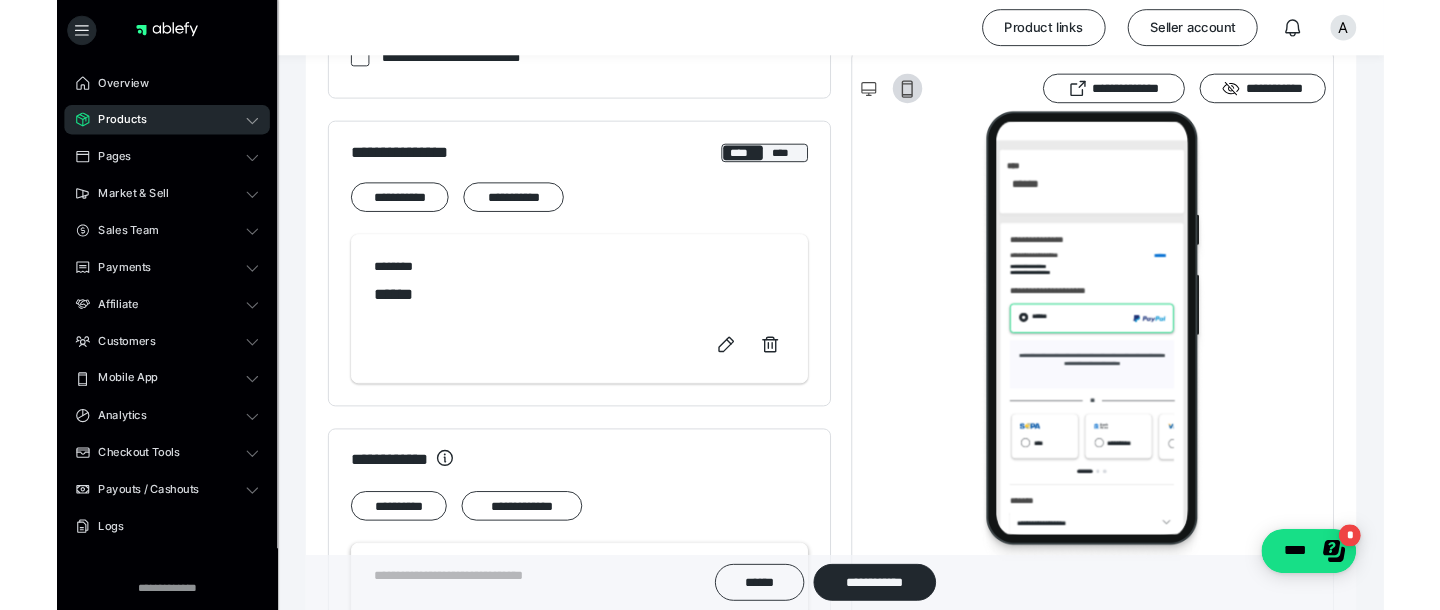 scroll, scrollTop: 779, scrollLeft: 0, axis: vertical 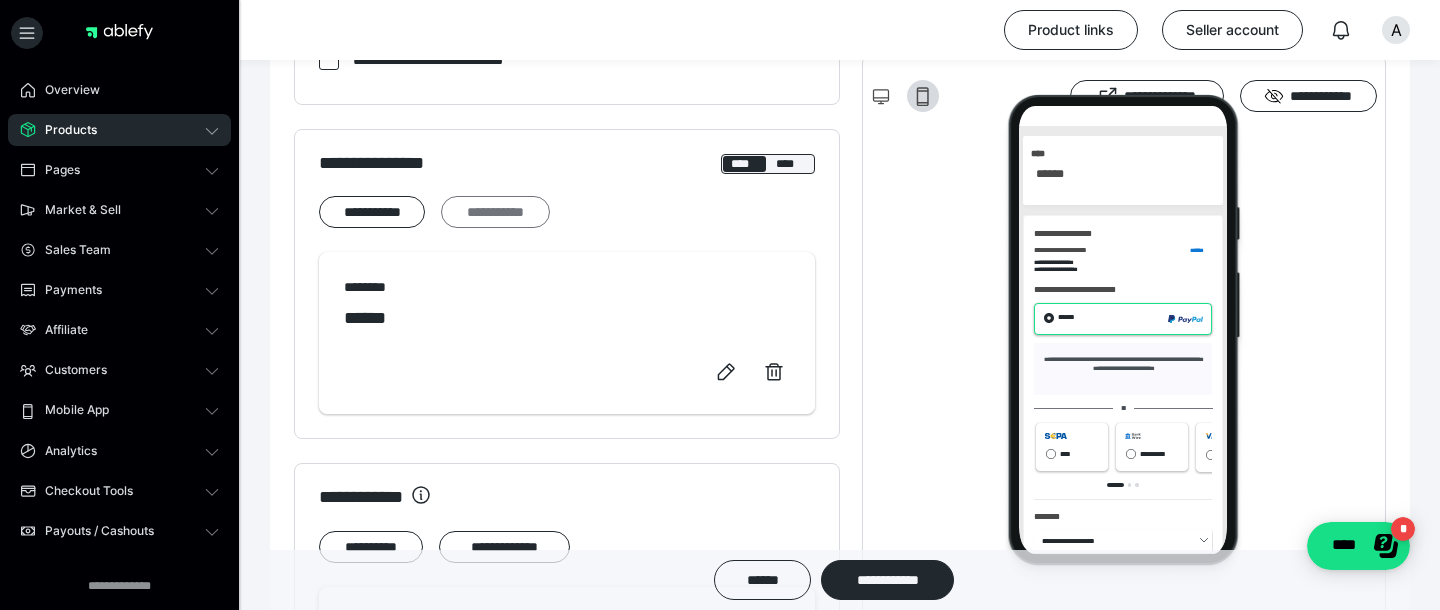 click on "**********" at bounding box center (495, 212) 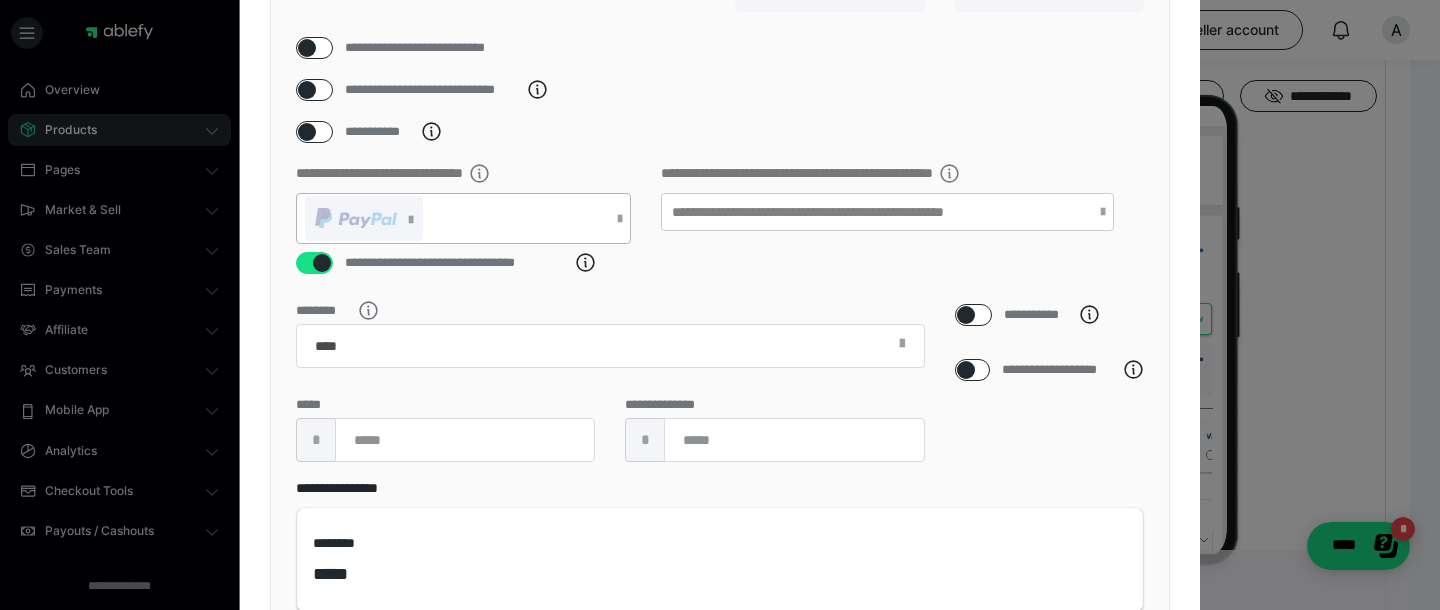 scroll, scrollTop: 252, scrollLeft: 0, axis: vertical 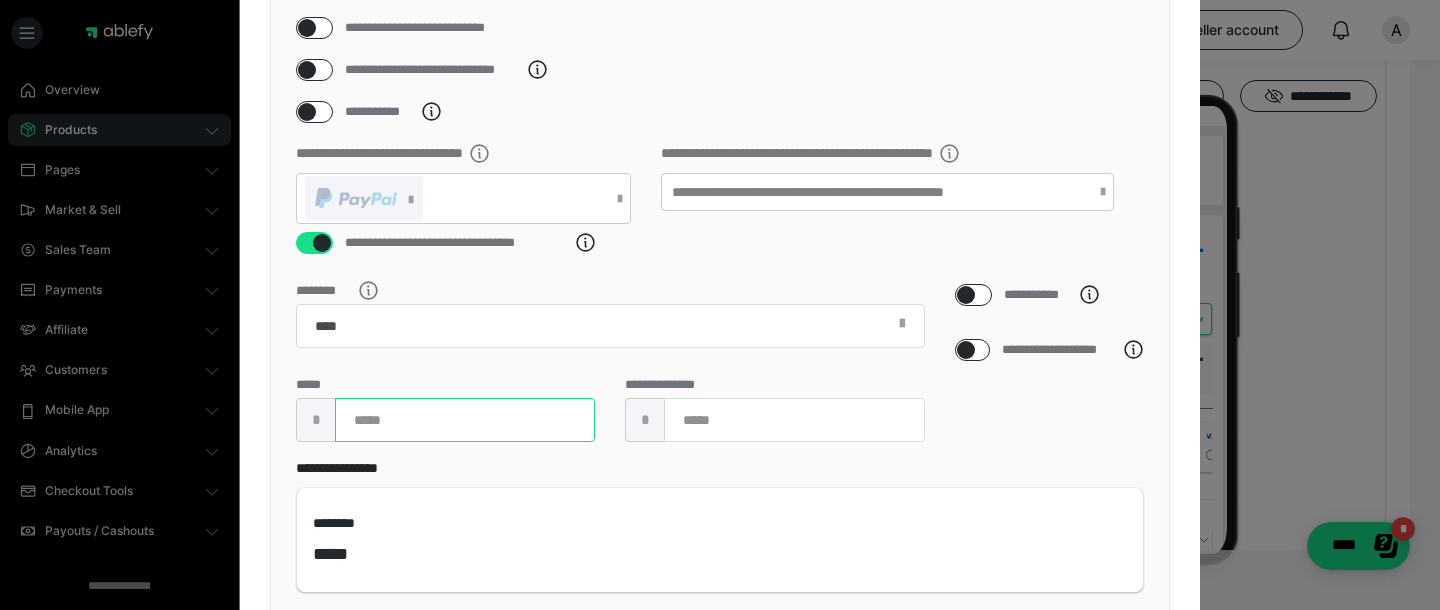 click at bounding box center [465, 420] 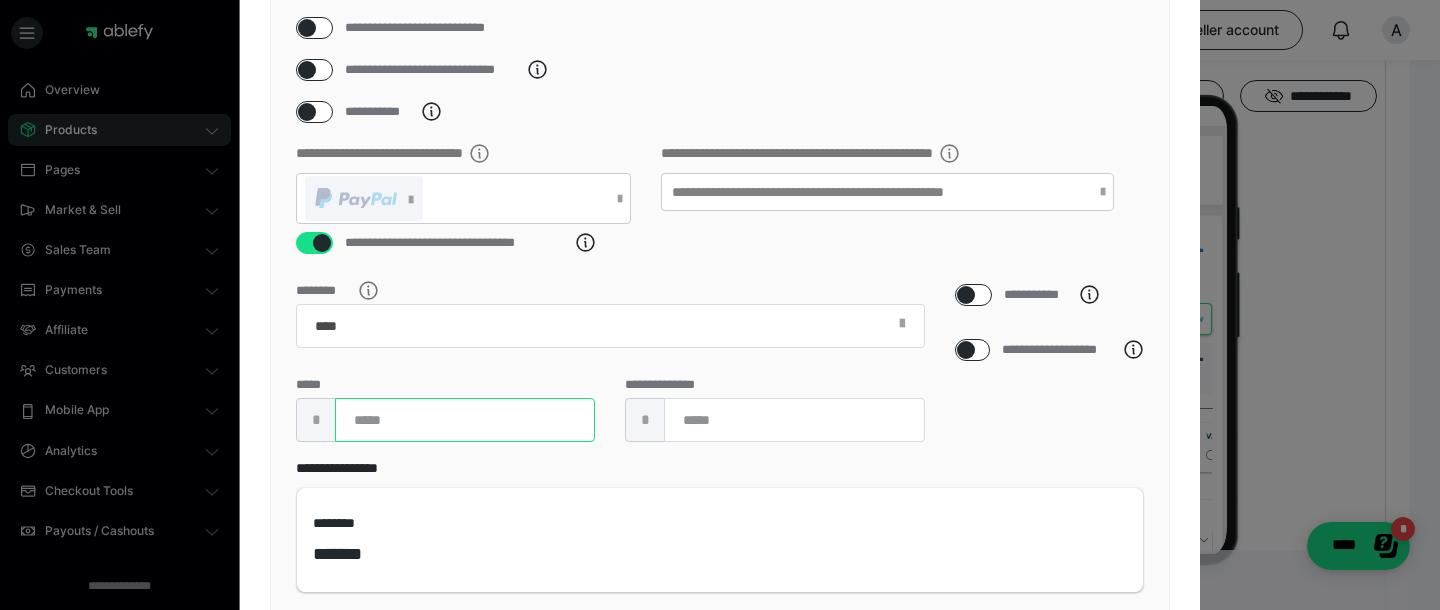type on "***" 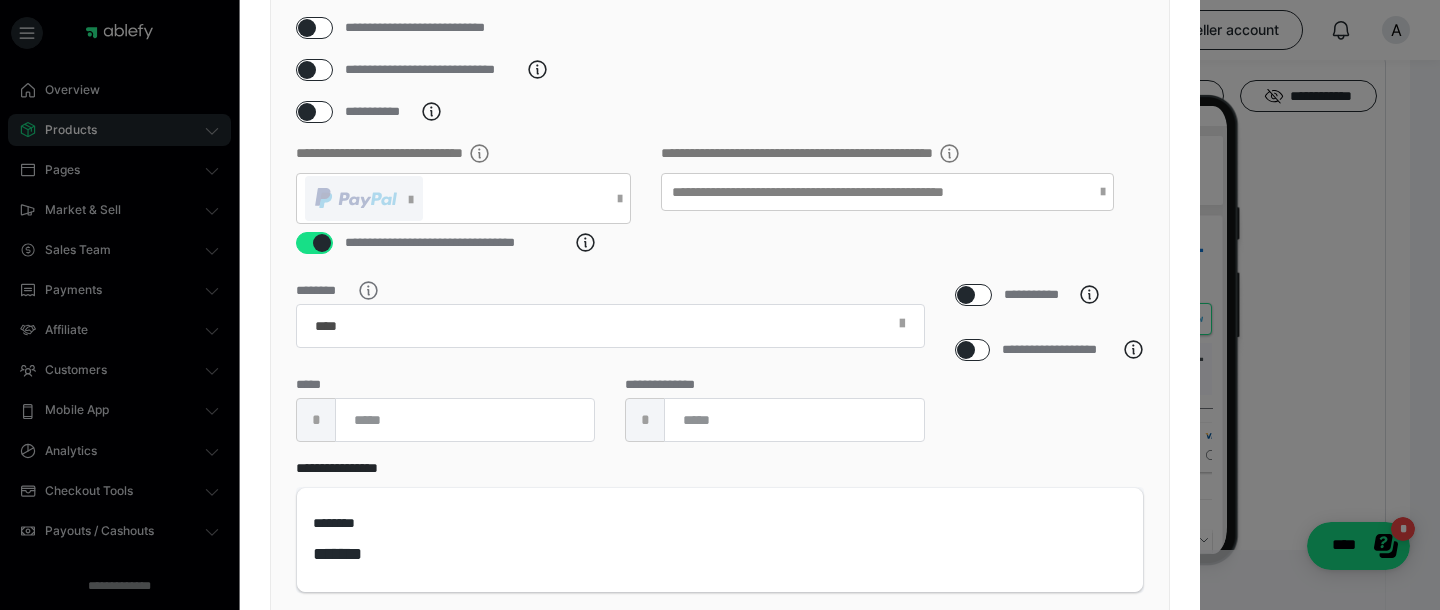 click at bounding box center (307, 28) 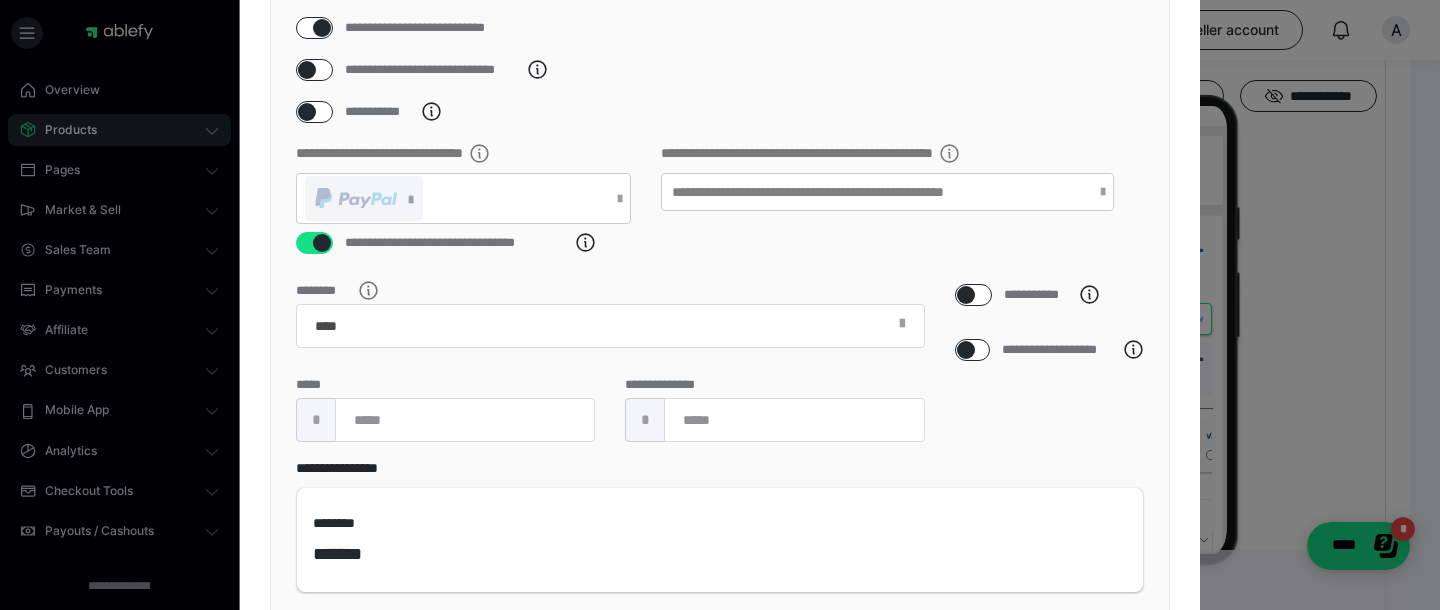 checkbox on "****" 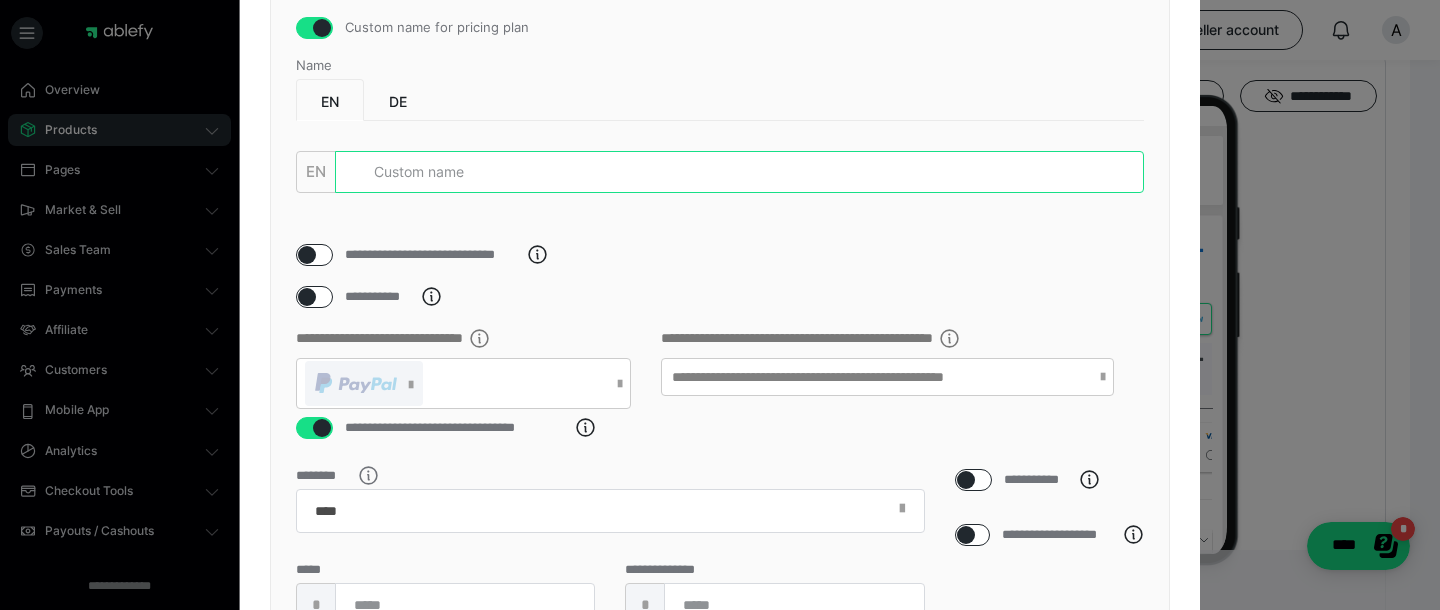 click at bounding box center (739, 172) 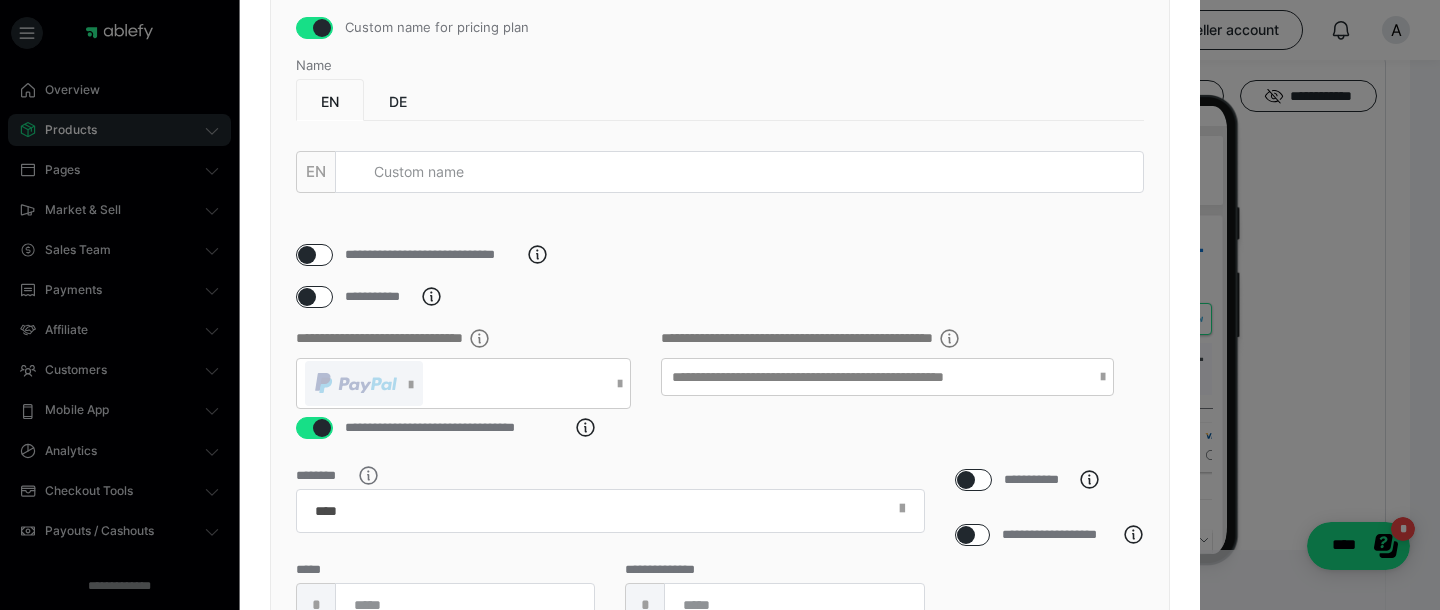 click on "DE" at bounding box center (398, 100) 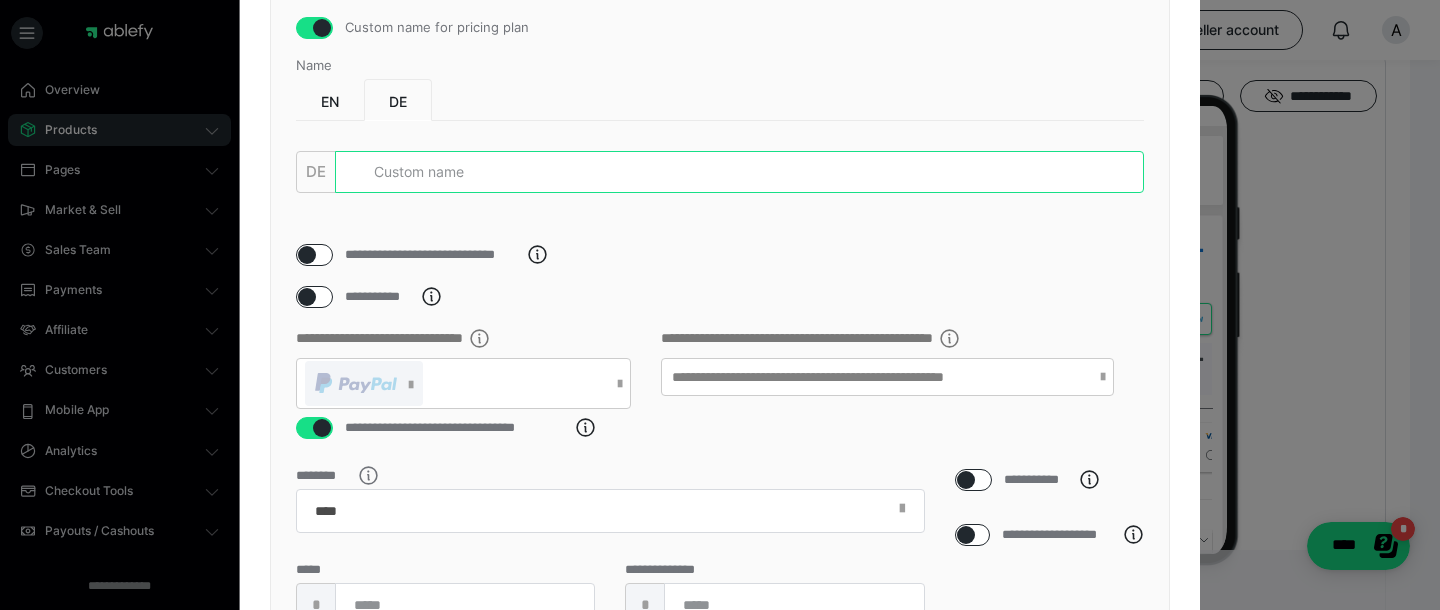 click at bounding box center (739, 172) 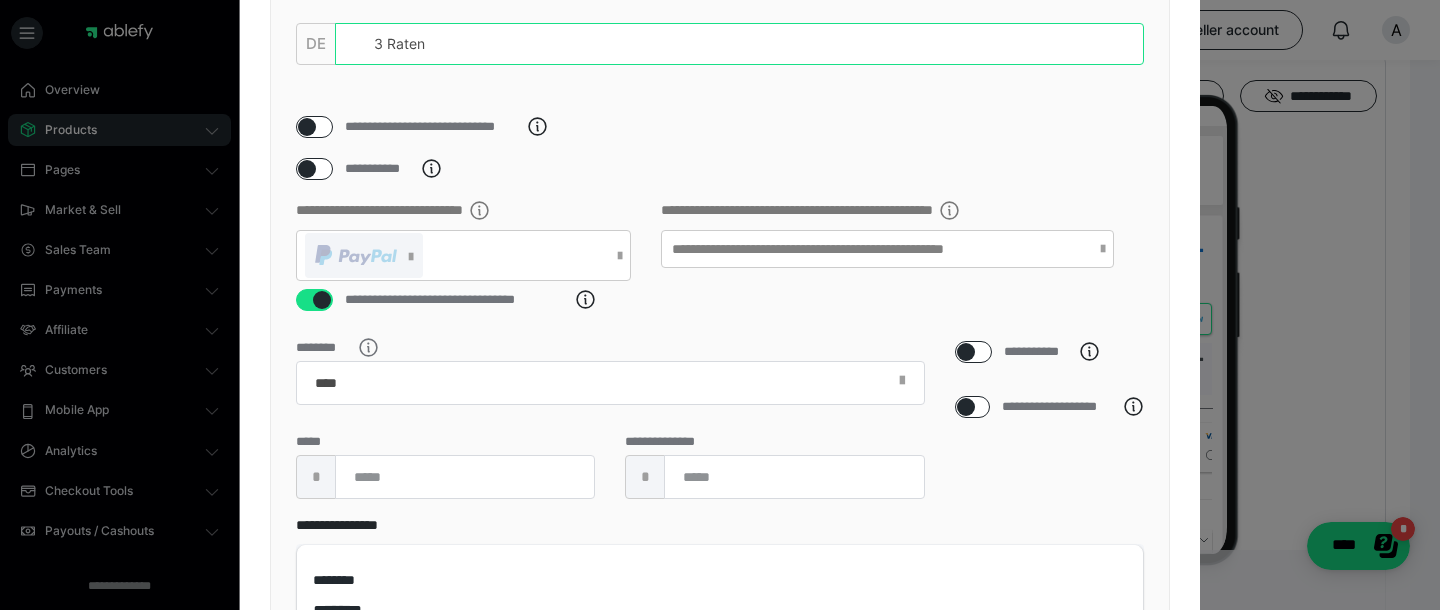 scroll, scrollTop: 575, scrollLeft: 0, axis: vertical 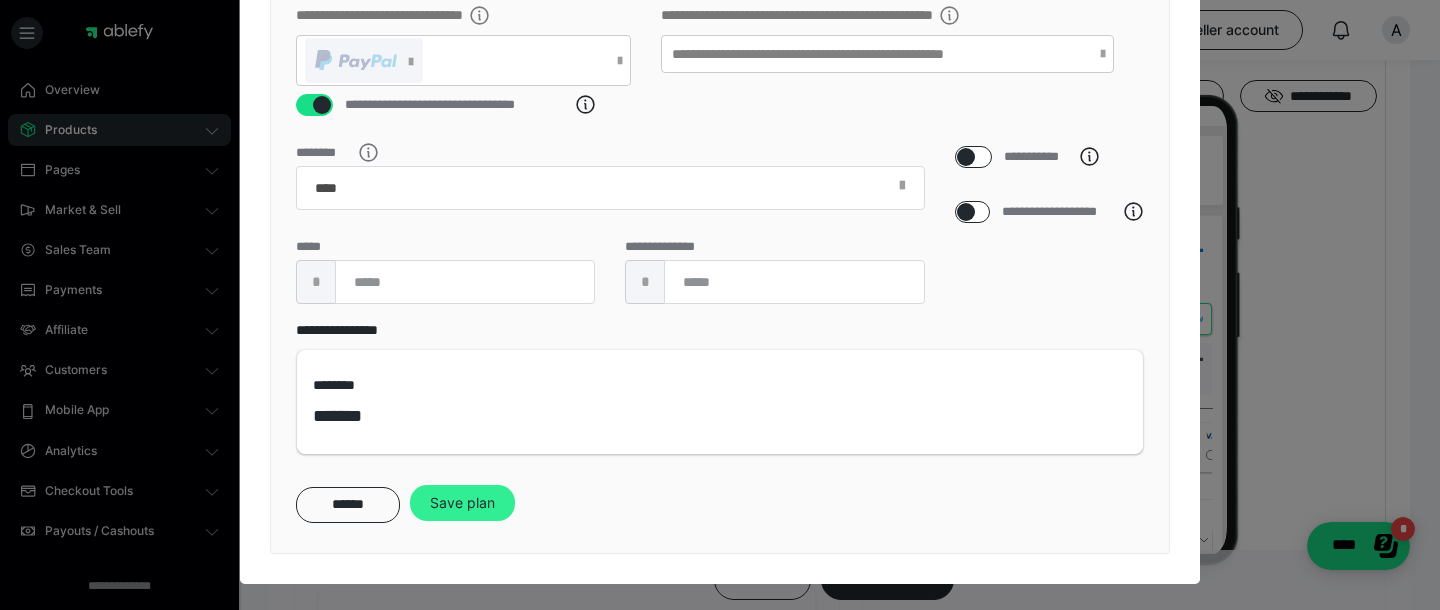 type on "3 Raten" 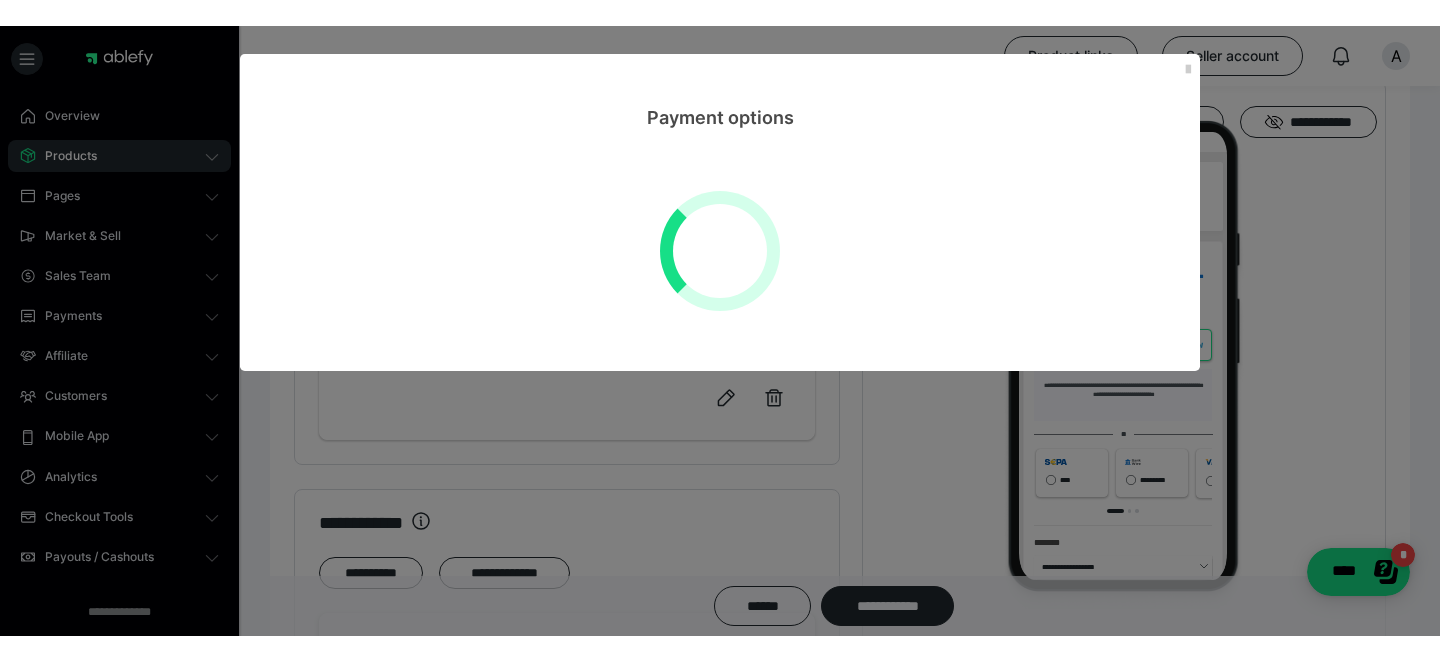 scroll, scrollTop: 0, scrollLeft: 0, axis: both 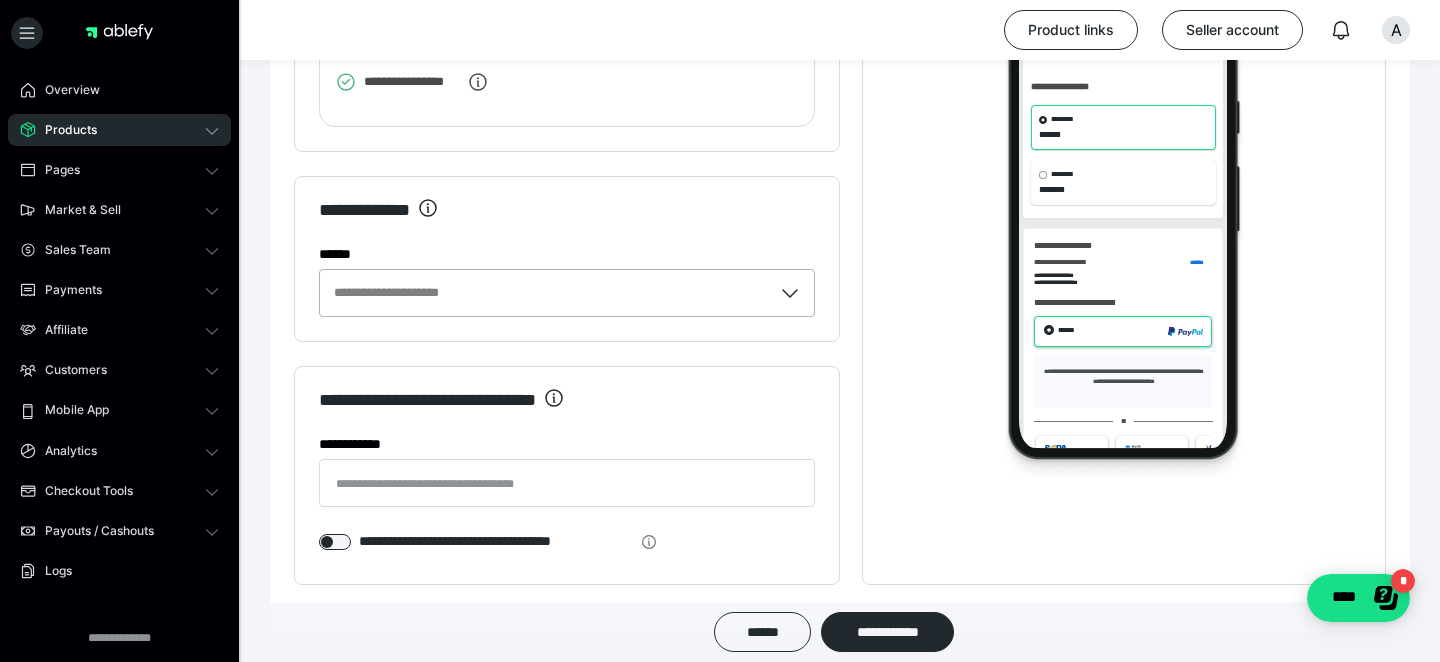 click on "**********" at bounding box center (546, 293) 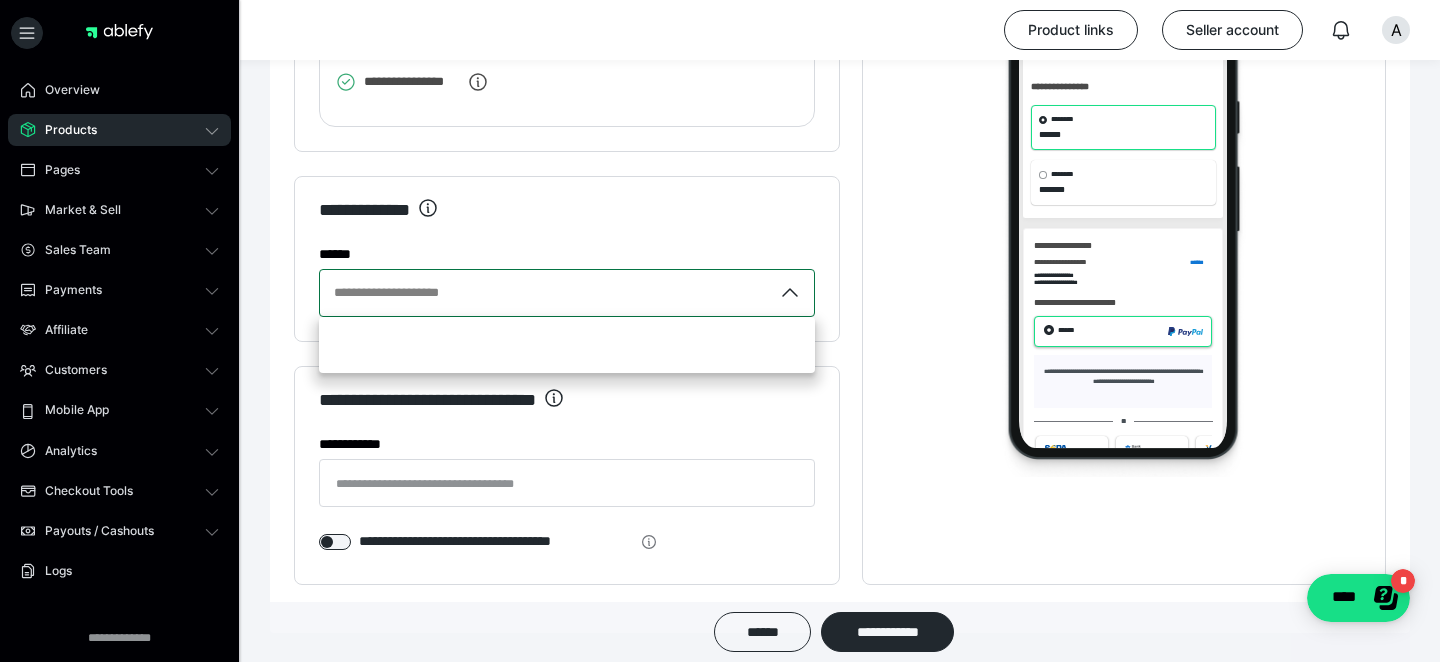 click on "**********" at bounding box center (546, 293) 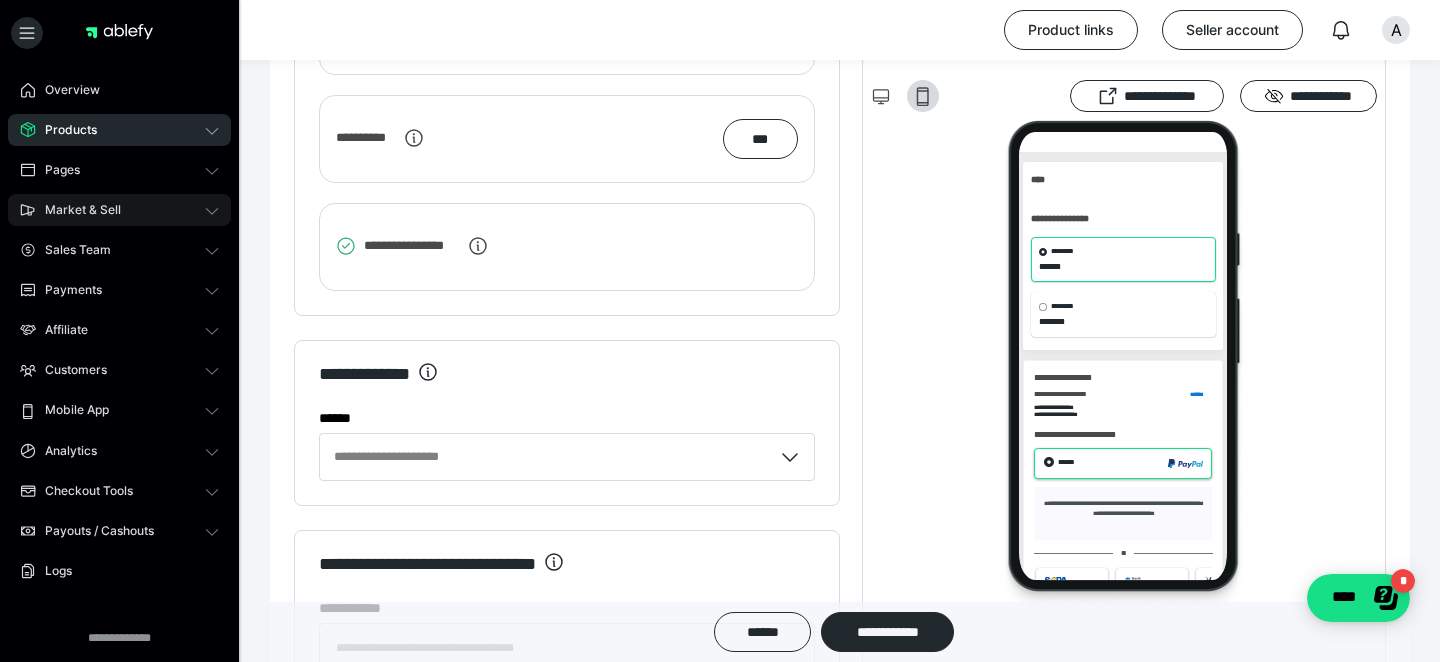 scroll, scrollTop: 3177, scrollLeft: 0, axis: vertical 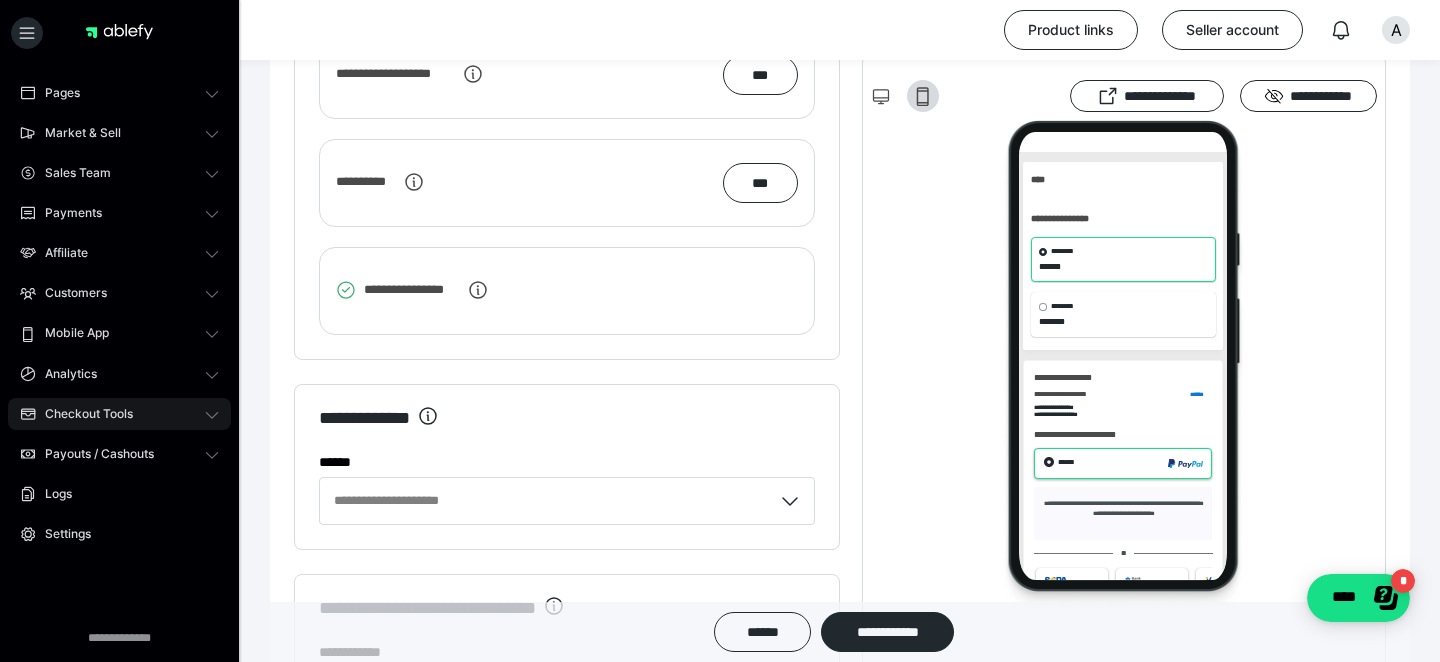 click on "Checkout Tools" at bounding box center [119, 414] 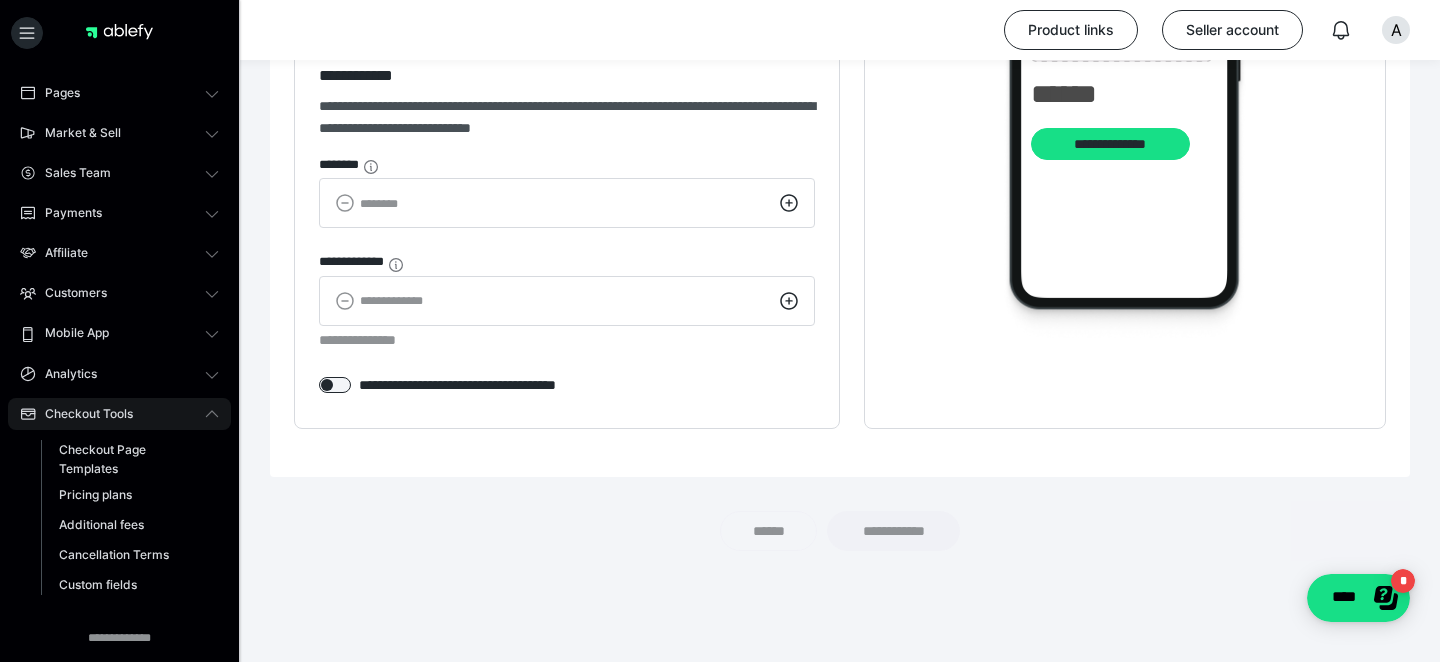 type on "****" 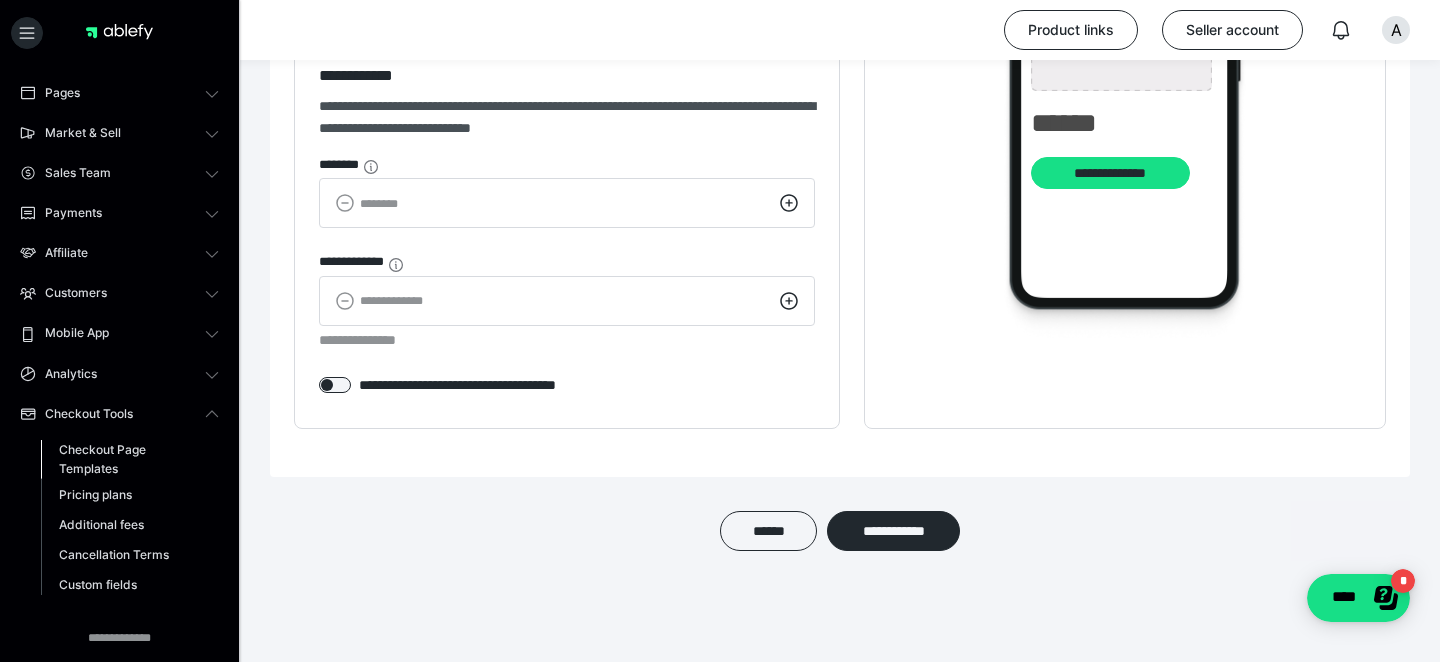 click on "Checkout Page Templates" at bounding box center (126, 459) 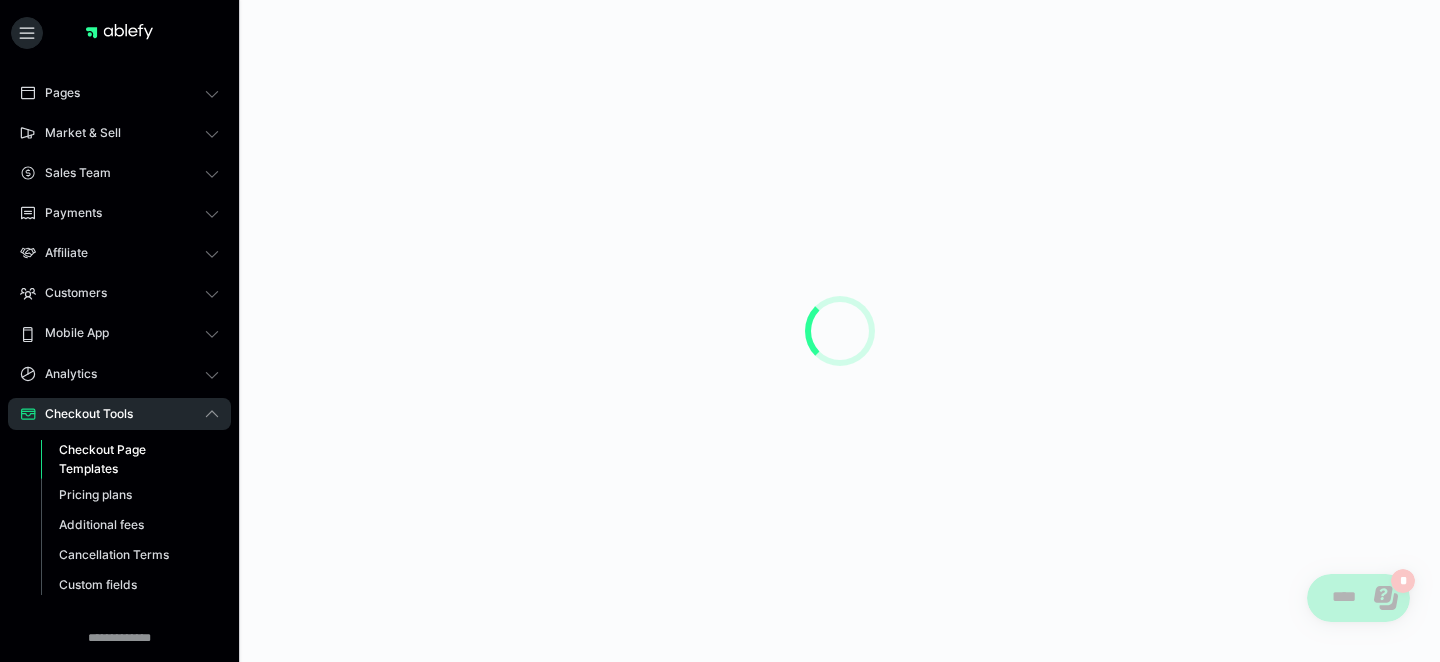 scroll, scrollTop: 0, scrollLeft: 0, axis: both 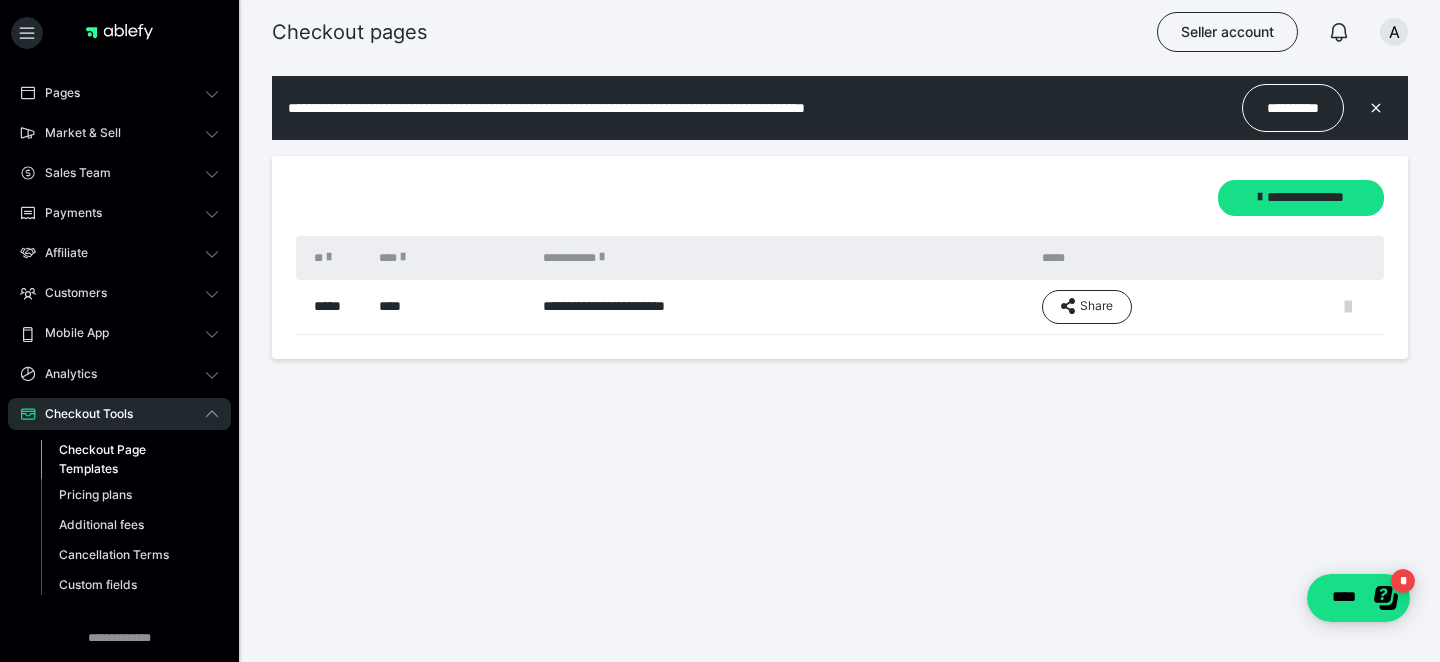 click at bounding box center [1348, 307] 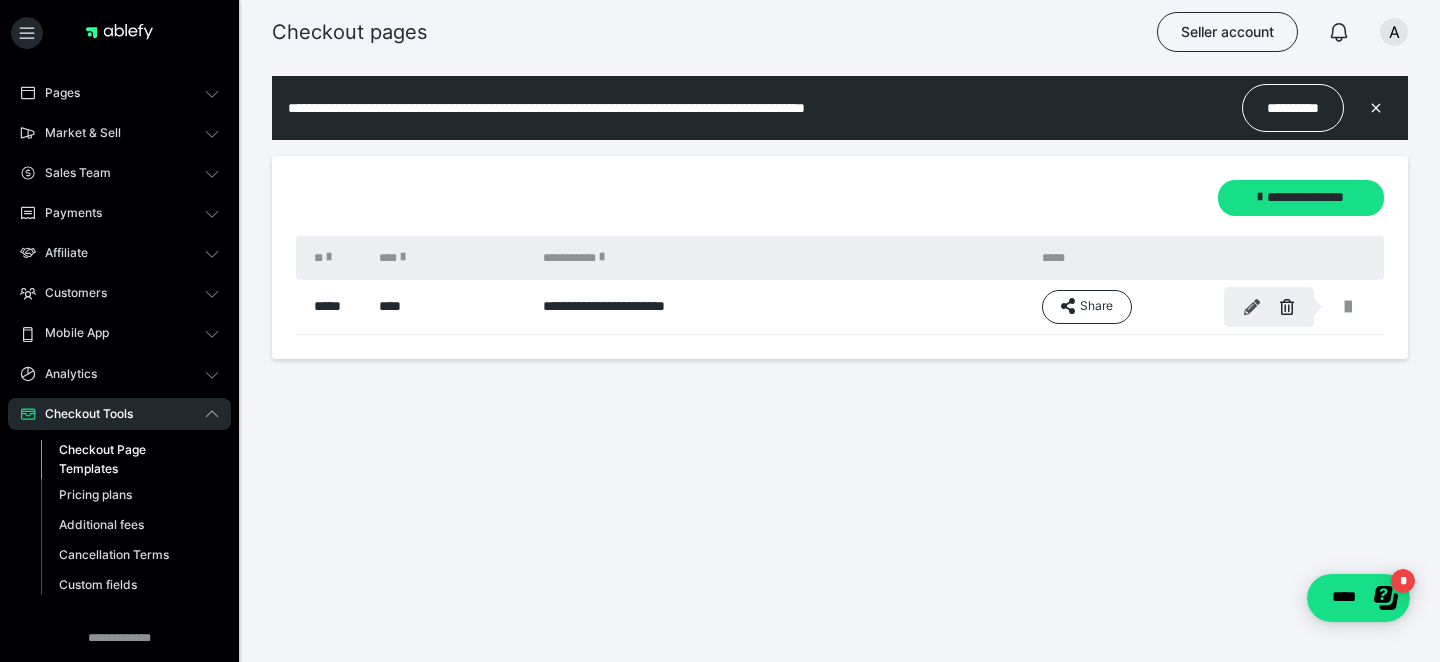 click at bounding box center [1252, 307] 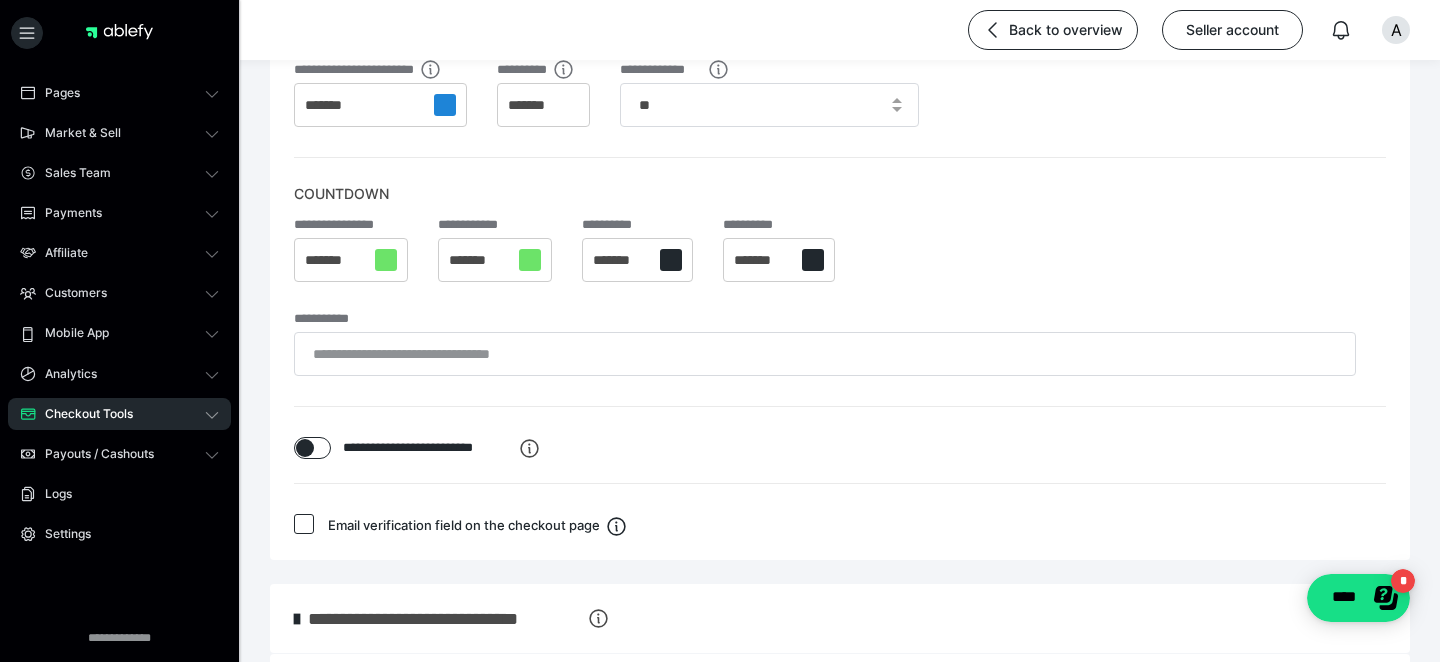 scroll, scrollTop: 850, scrollLeft: 0, axis: vertical 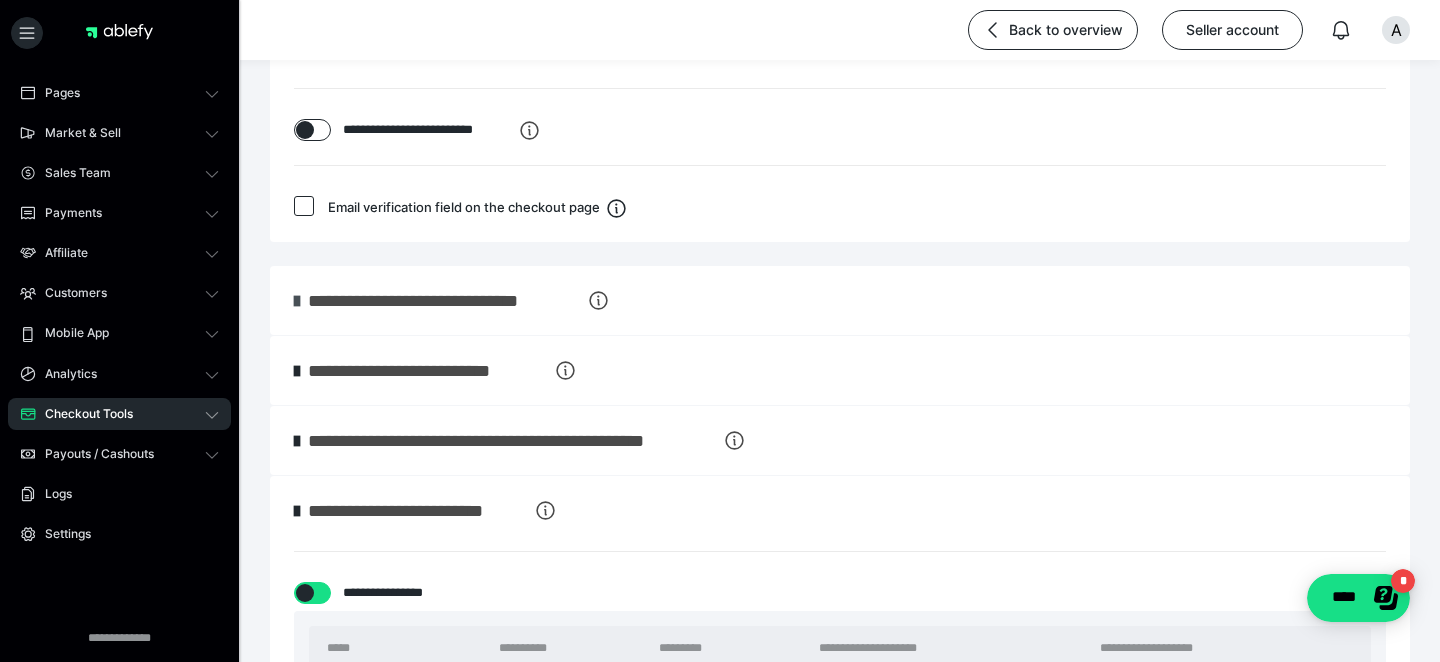 click at bounding box center [297, 301] 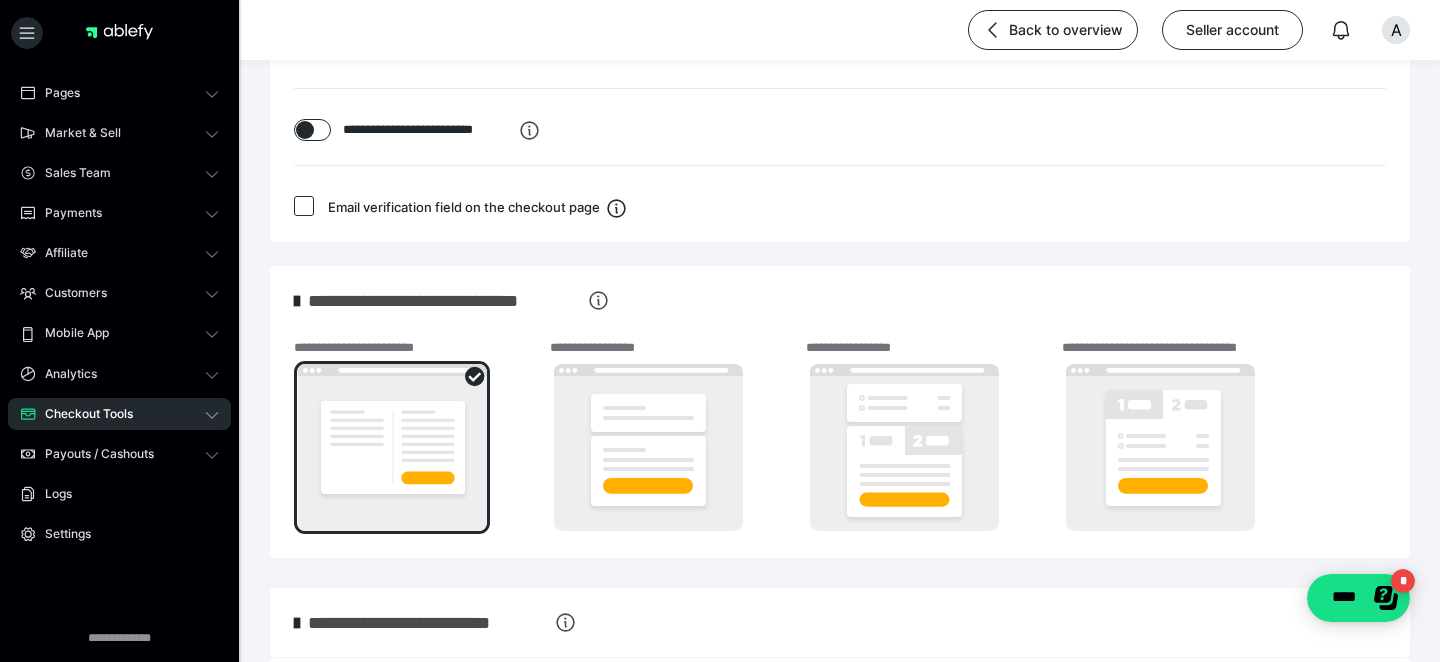 click at bounding box center (297, 301) 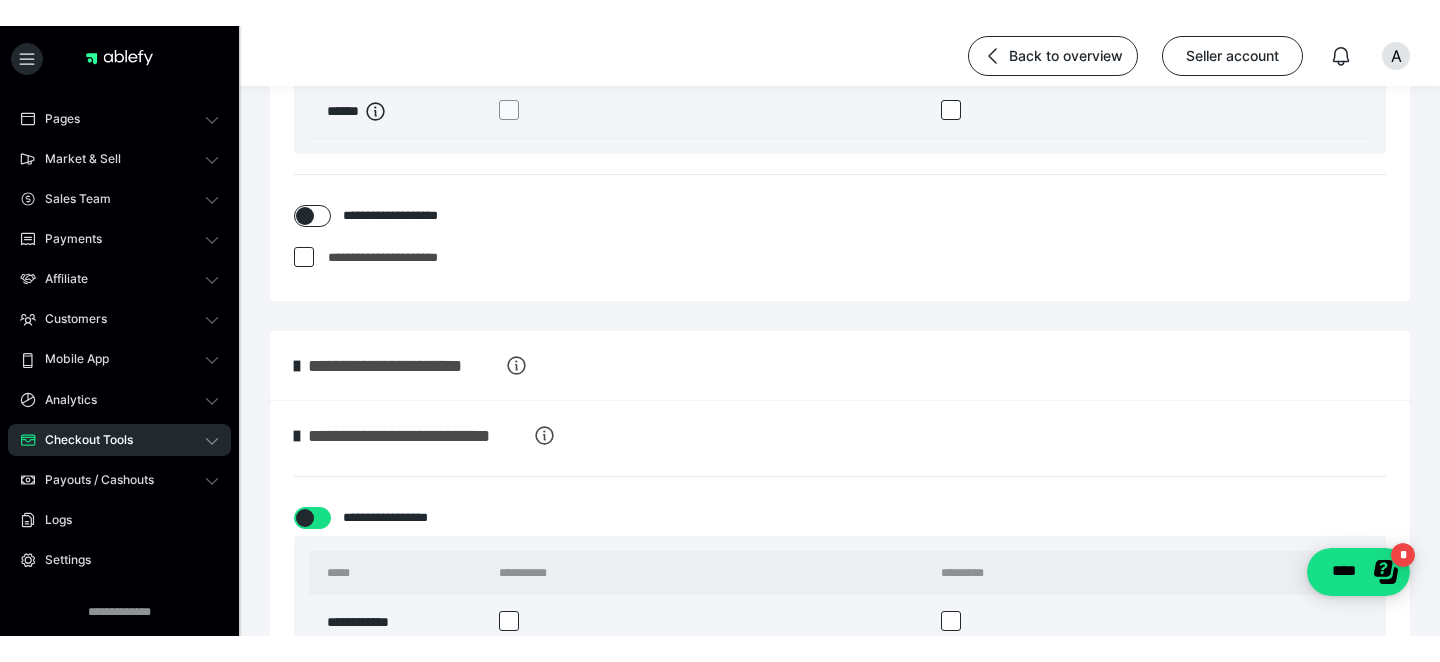 scroll, scrollTop: 2779, scrollLeft: 0, axis: vertical 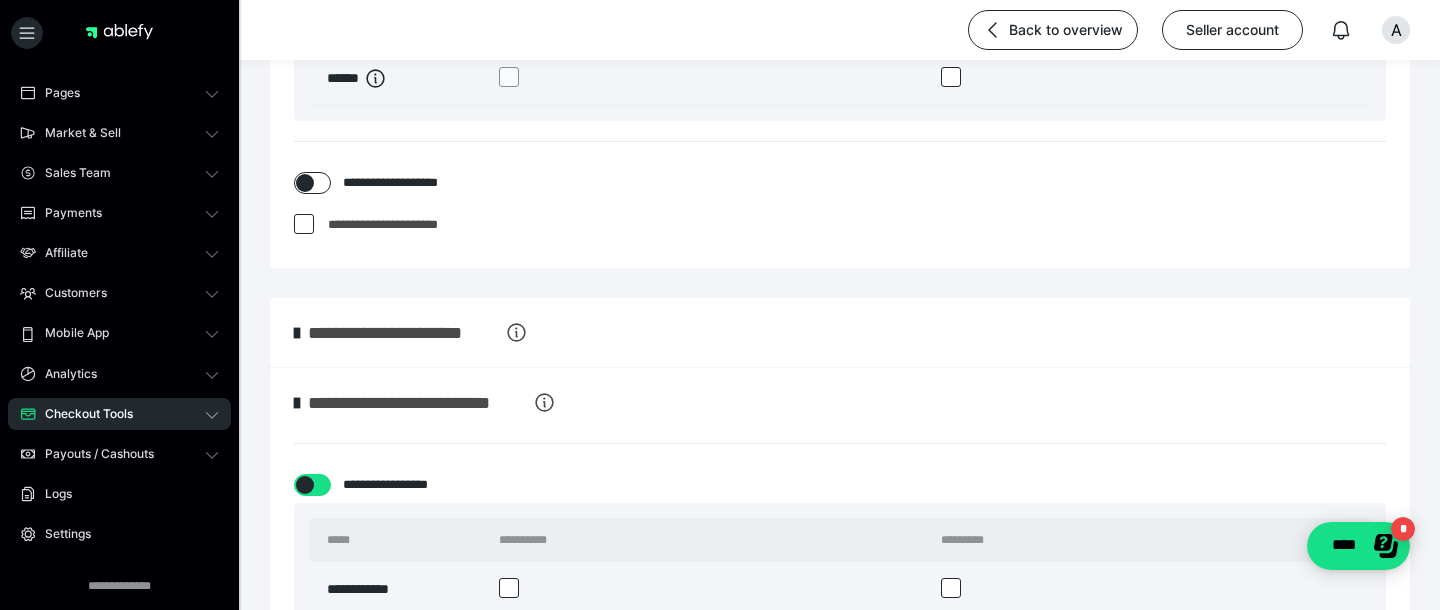 click at bounding box center (304, 224) 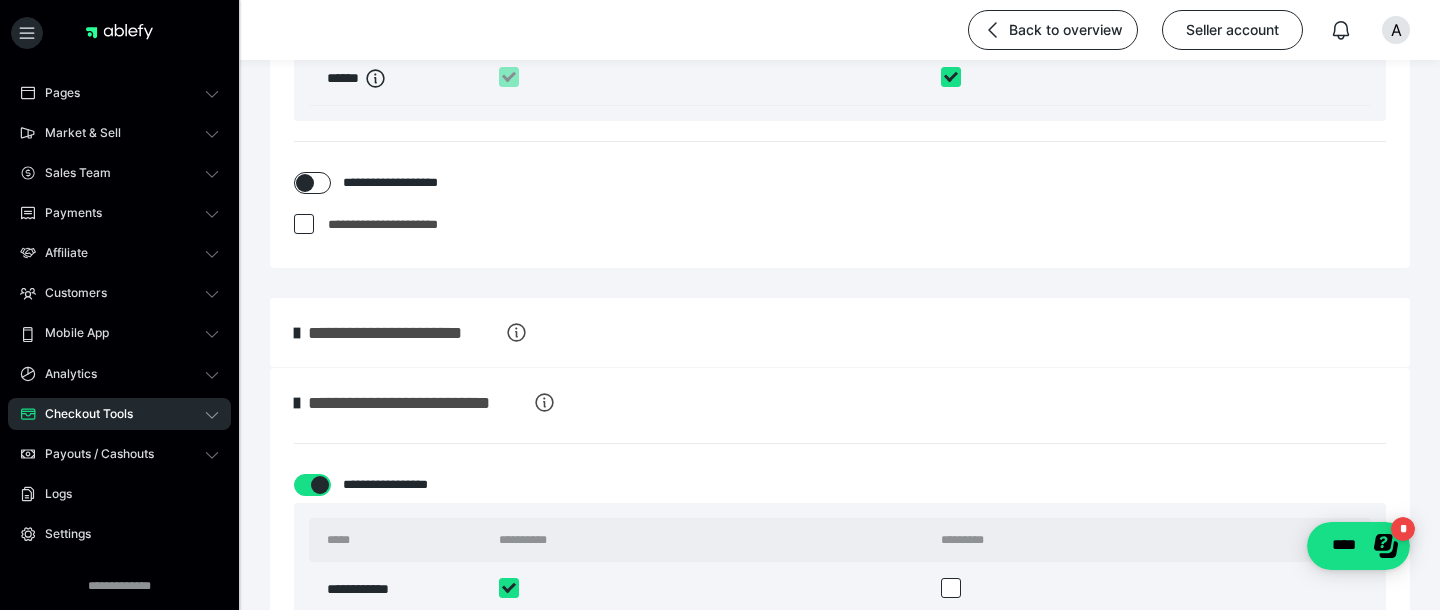 checkbox on "*****" 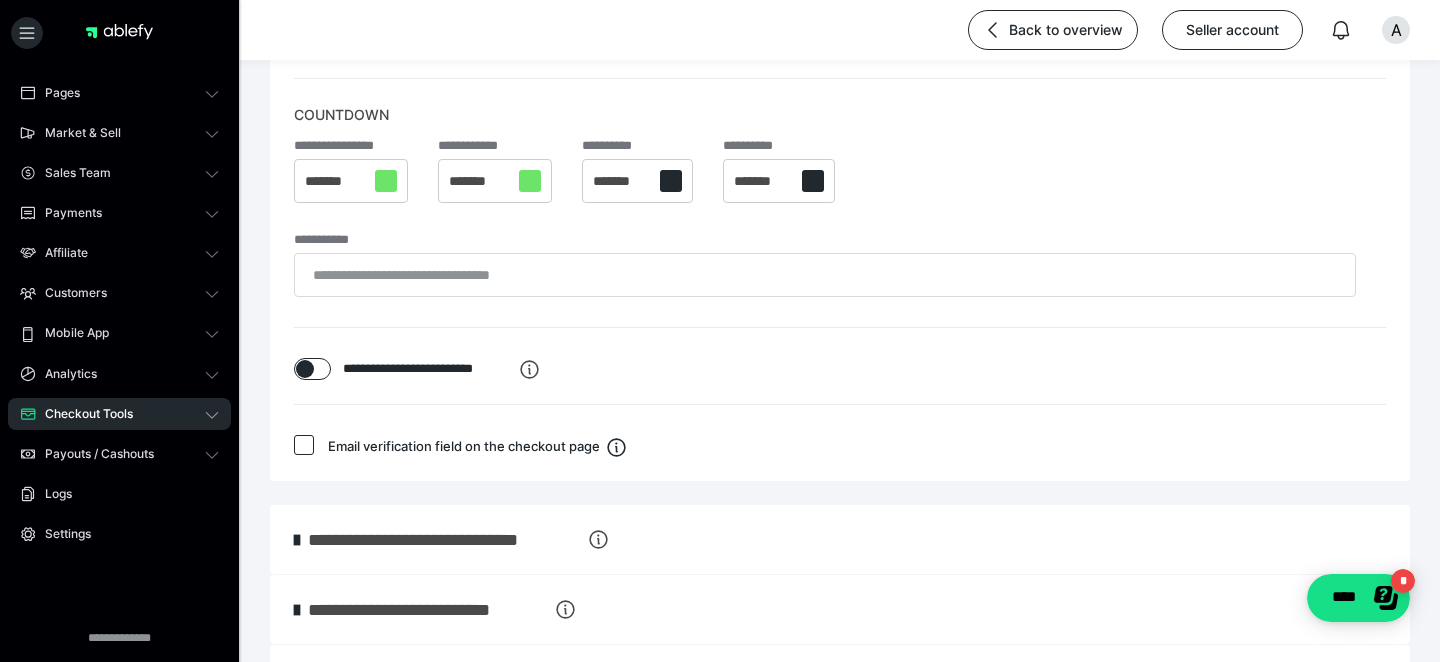 scroll, scrollTop: 732, scrollLeft: 0, axis: vertical 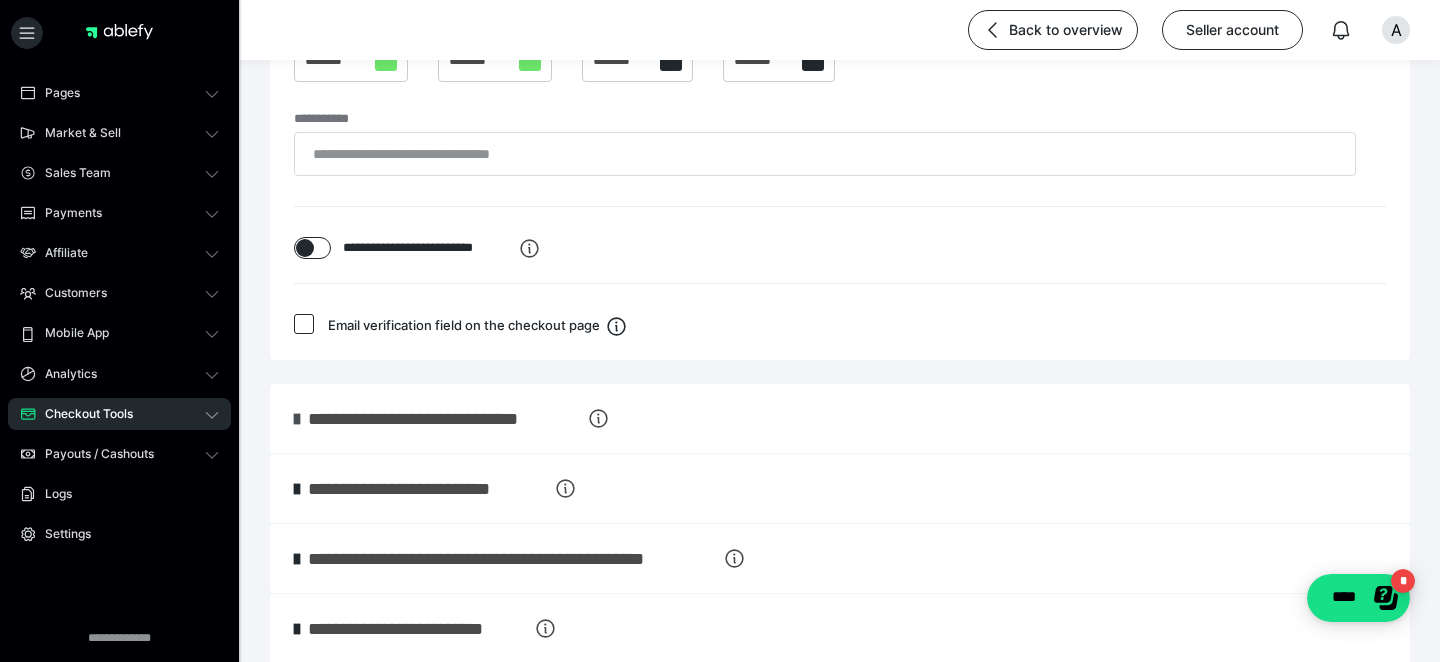 click at bounding box center (297, 419) 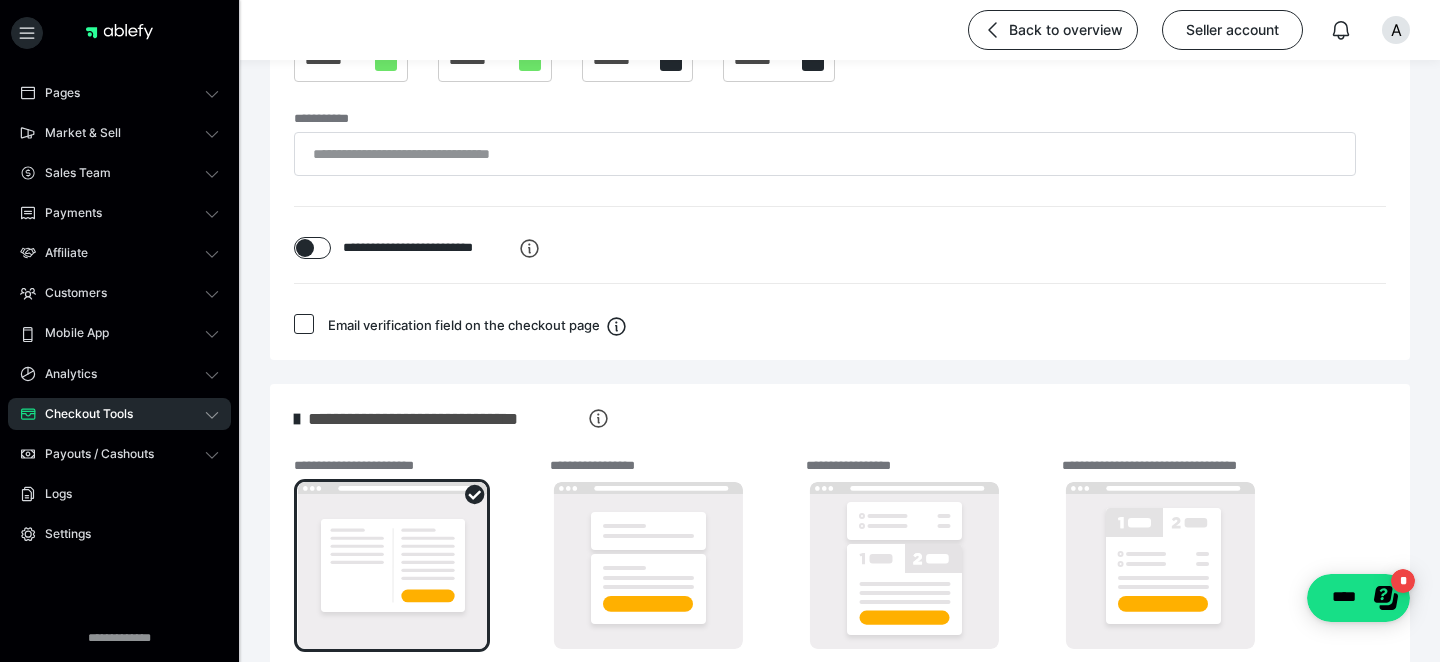click 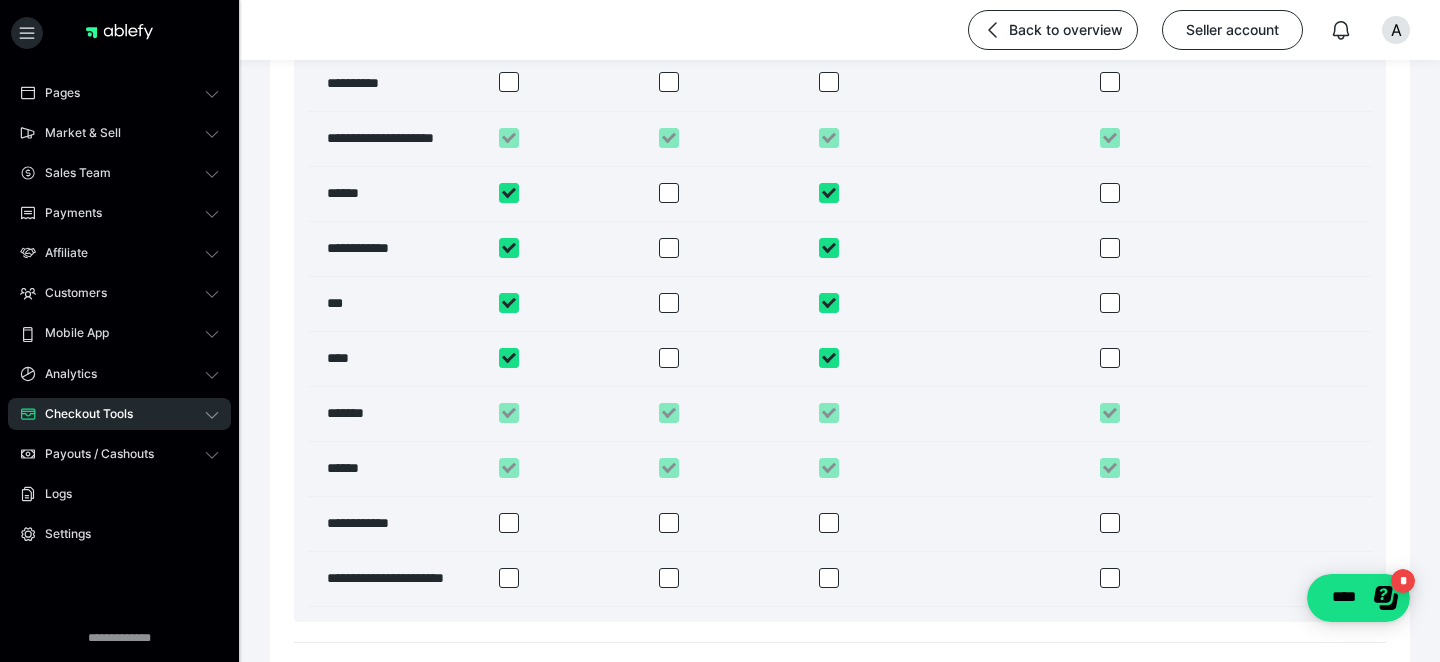 scroll, scrollTop: 1708, scrollLeft: 0, axis: vertical 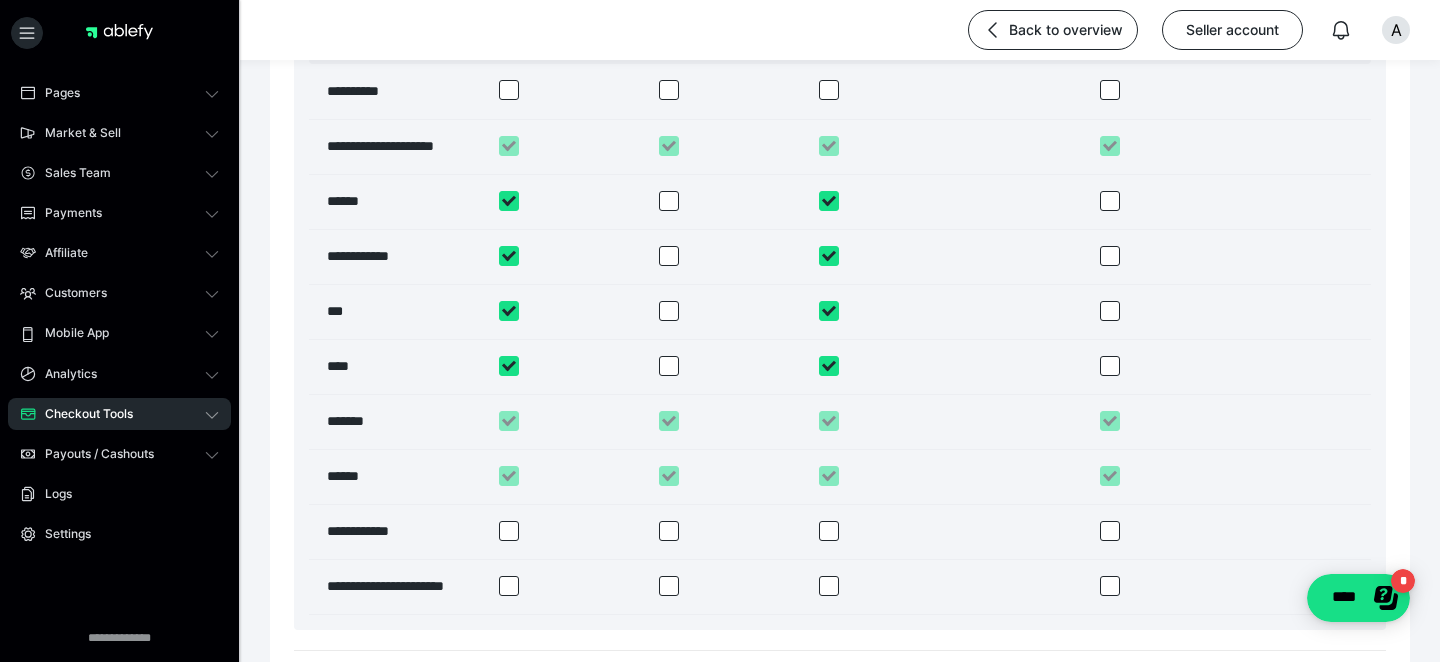click at bounding box center (509, 586) 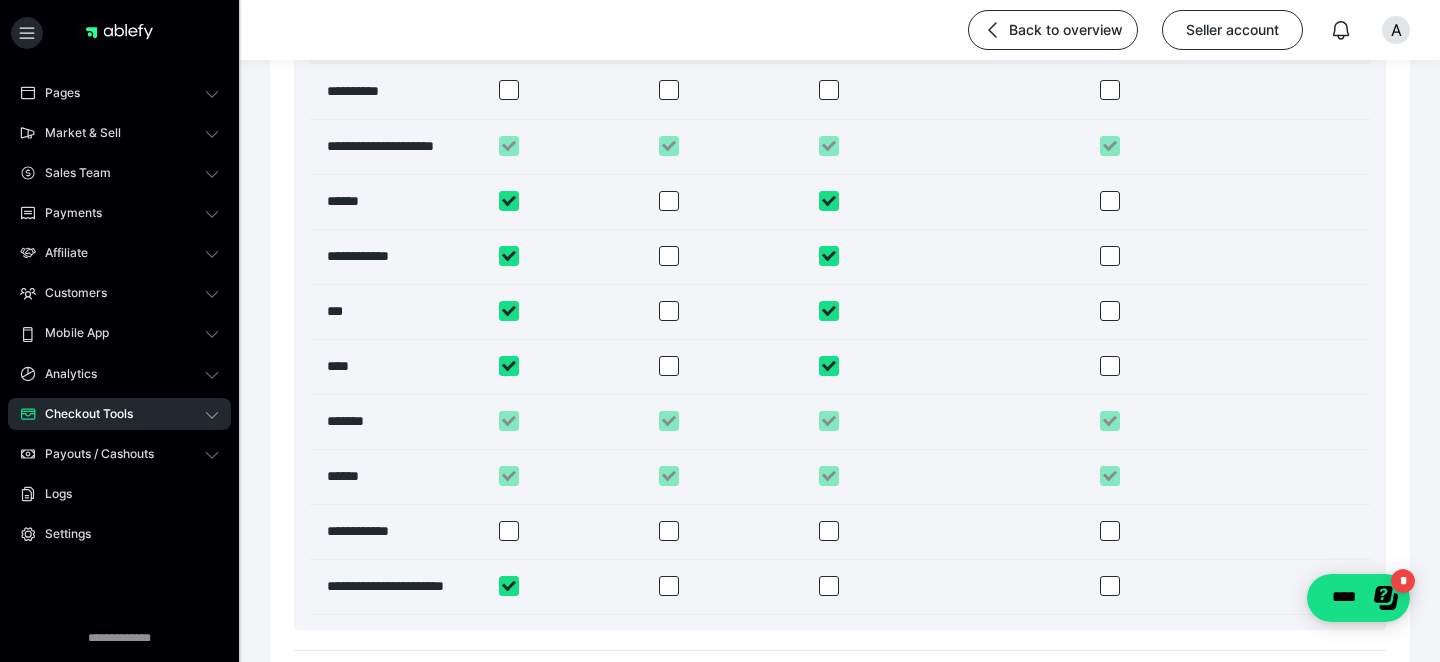 checkbox on "****" 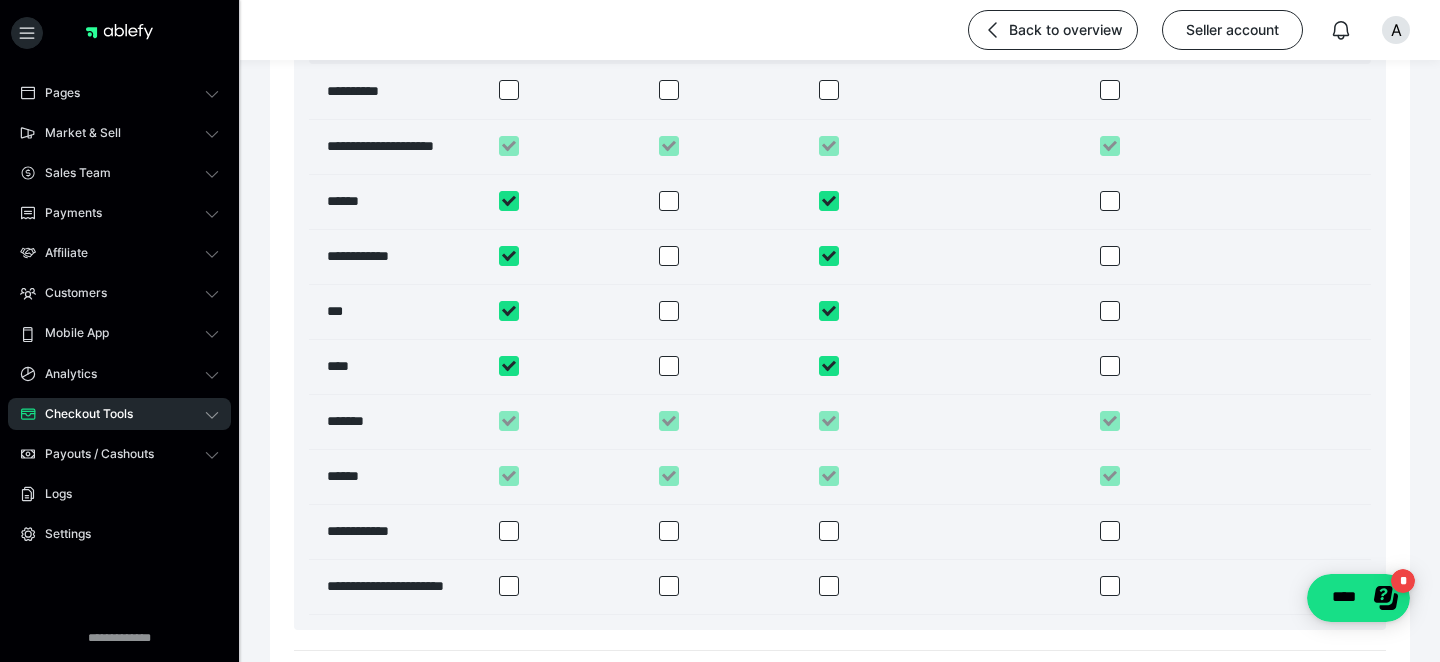 click at bounding box center (509, 531) 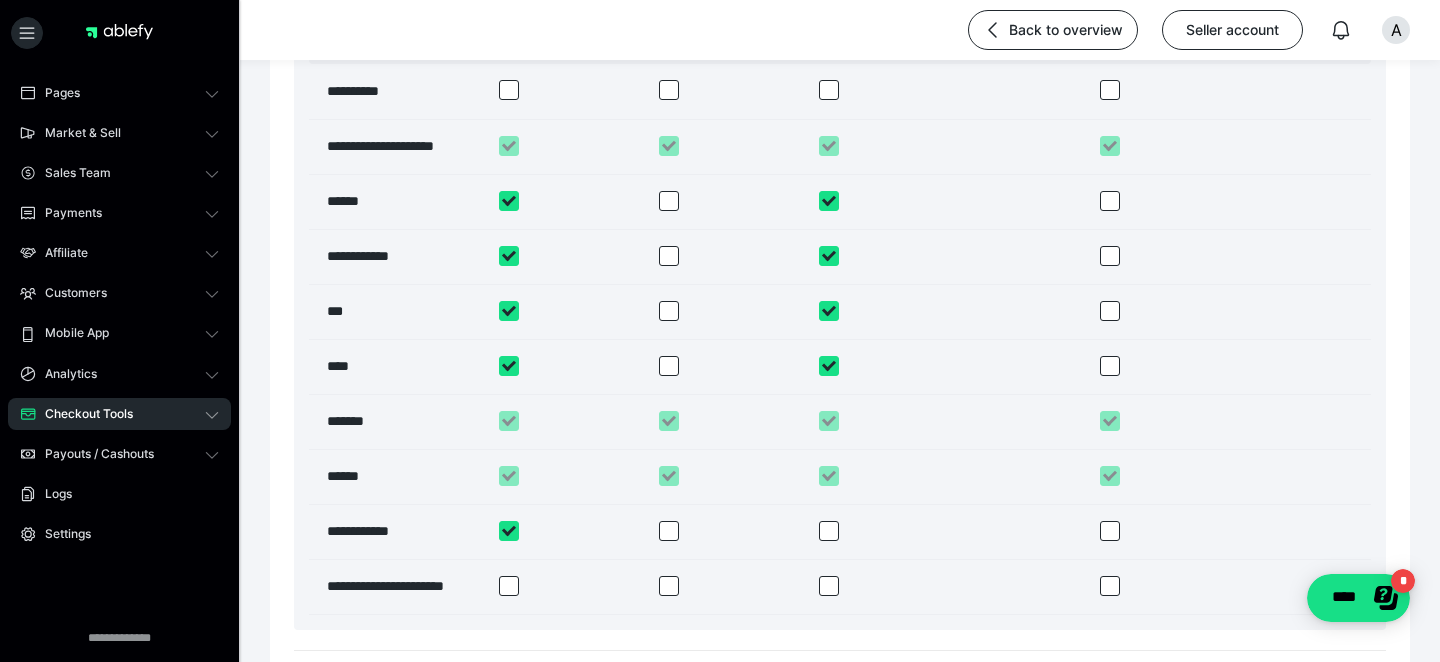 checkbox on "****" 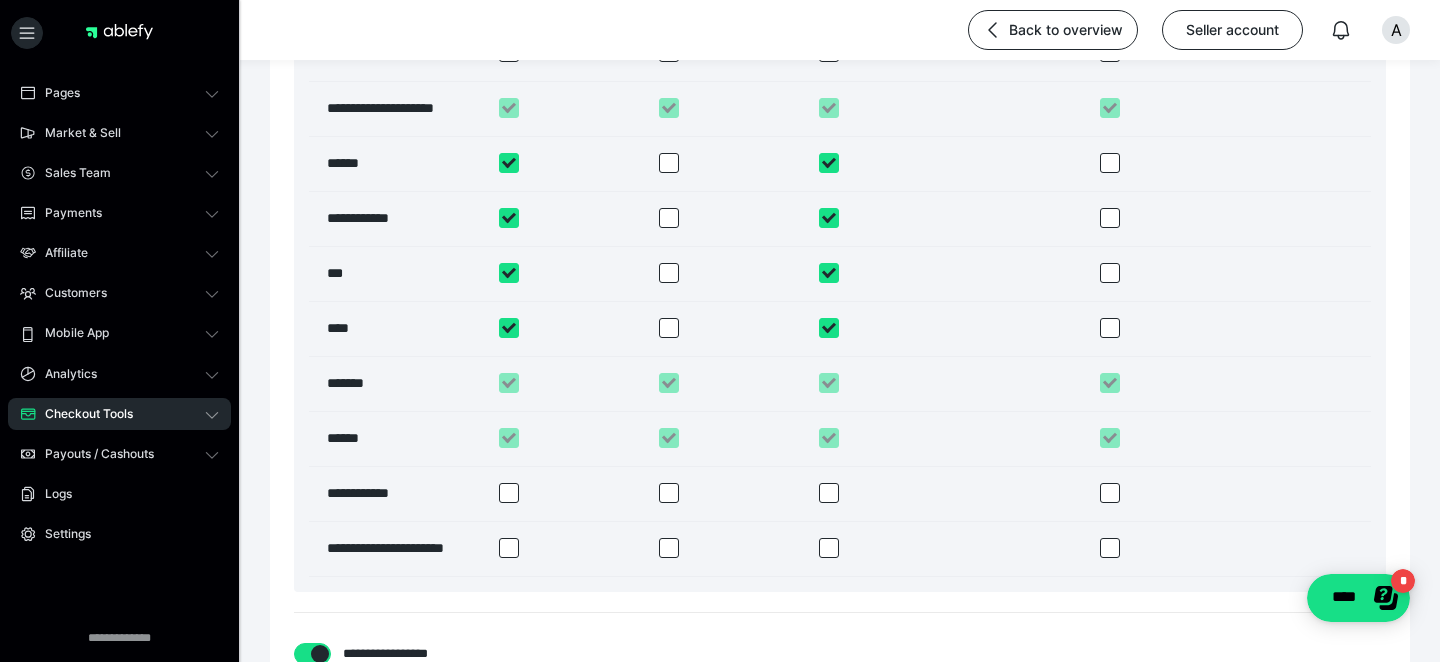 scroll, scrollTop: 1804, scrollLeft: 0, axis: vertical 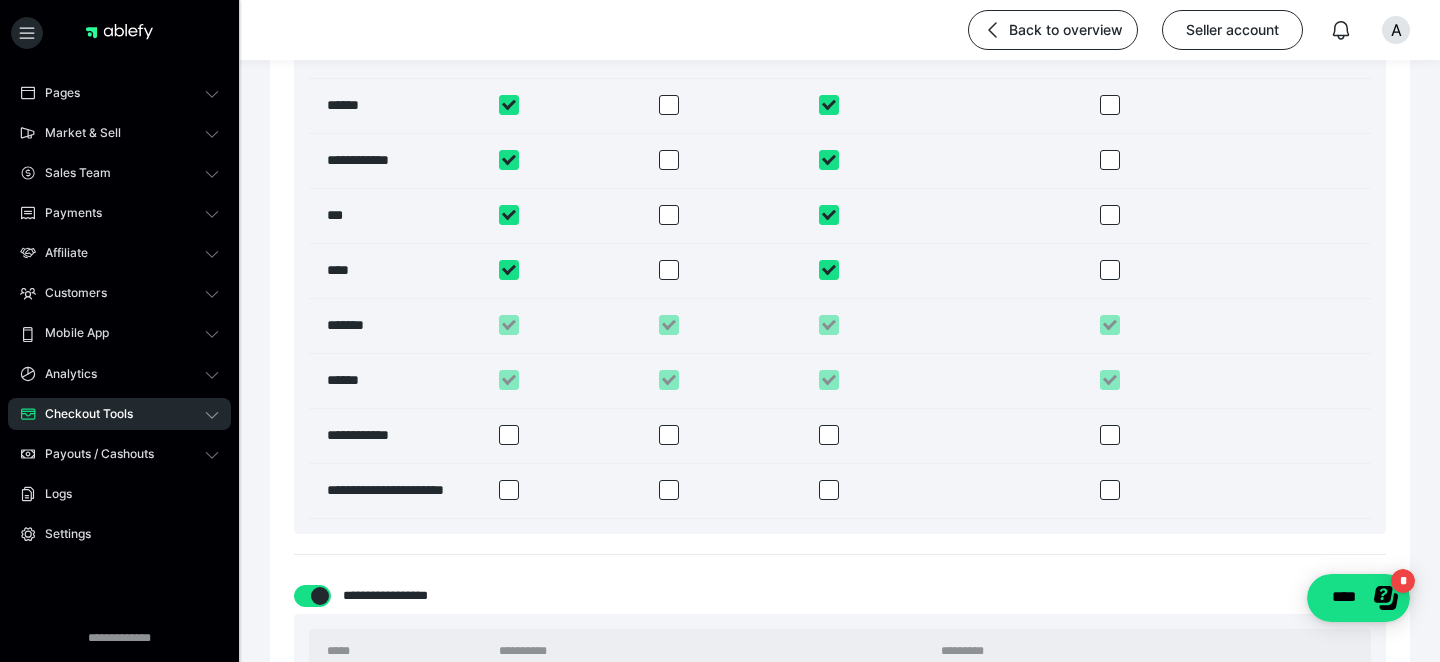 click at bounding box center (509, 490) 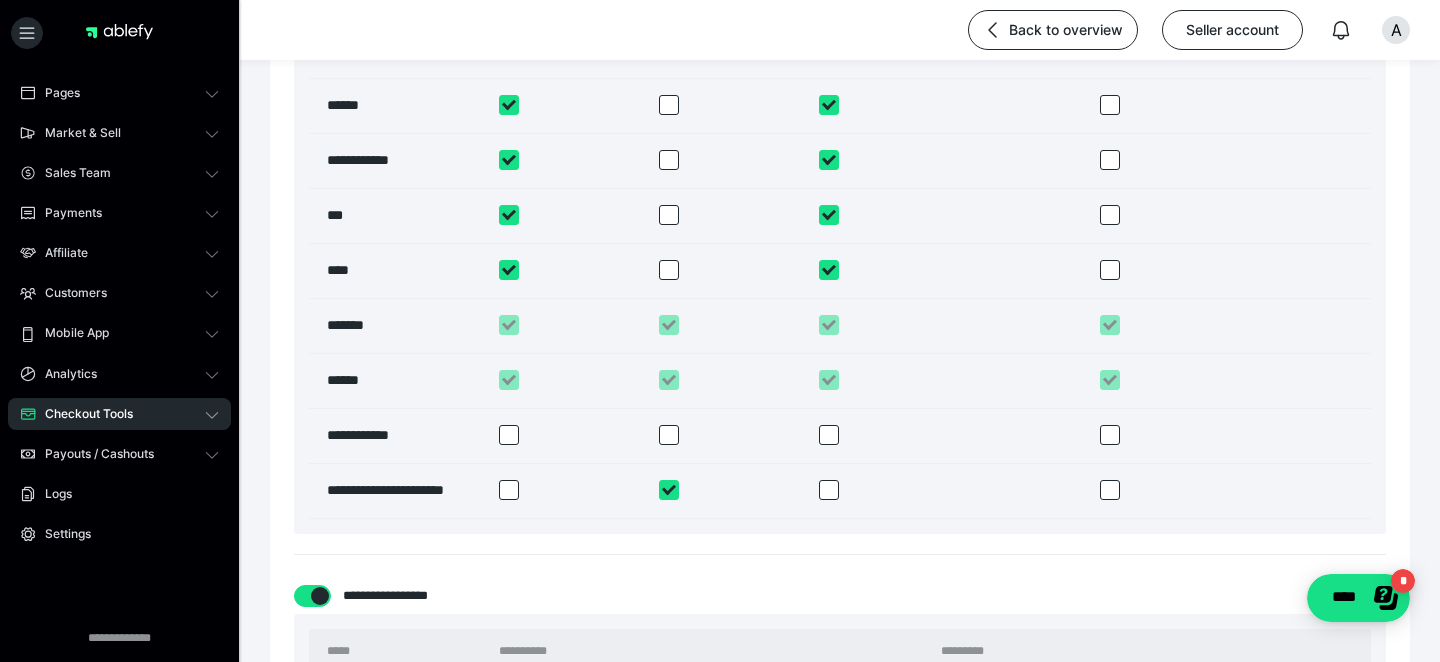 checkbox on "****" 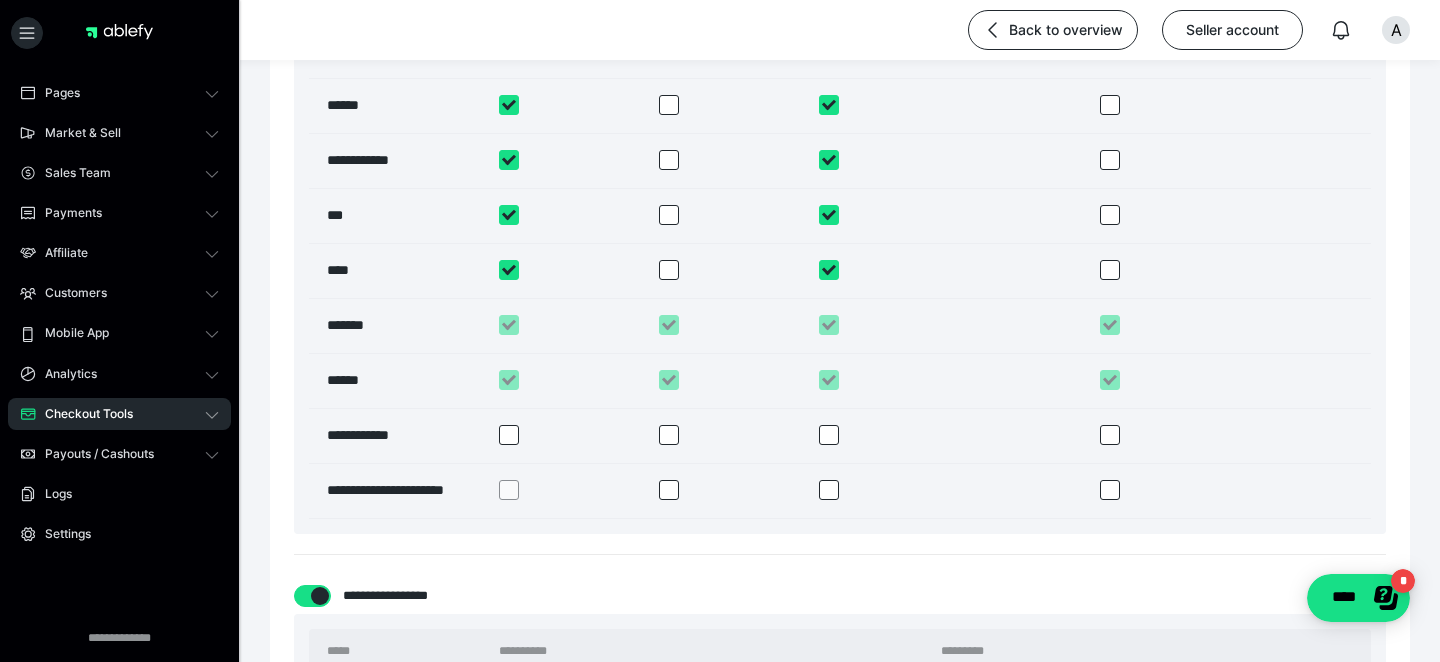 drag, startPoint x: 665, startPoint y: 429, endPoint x: 654, endPoint y: 423, distance: 12.529964 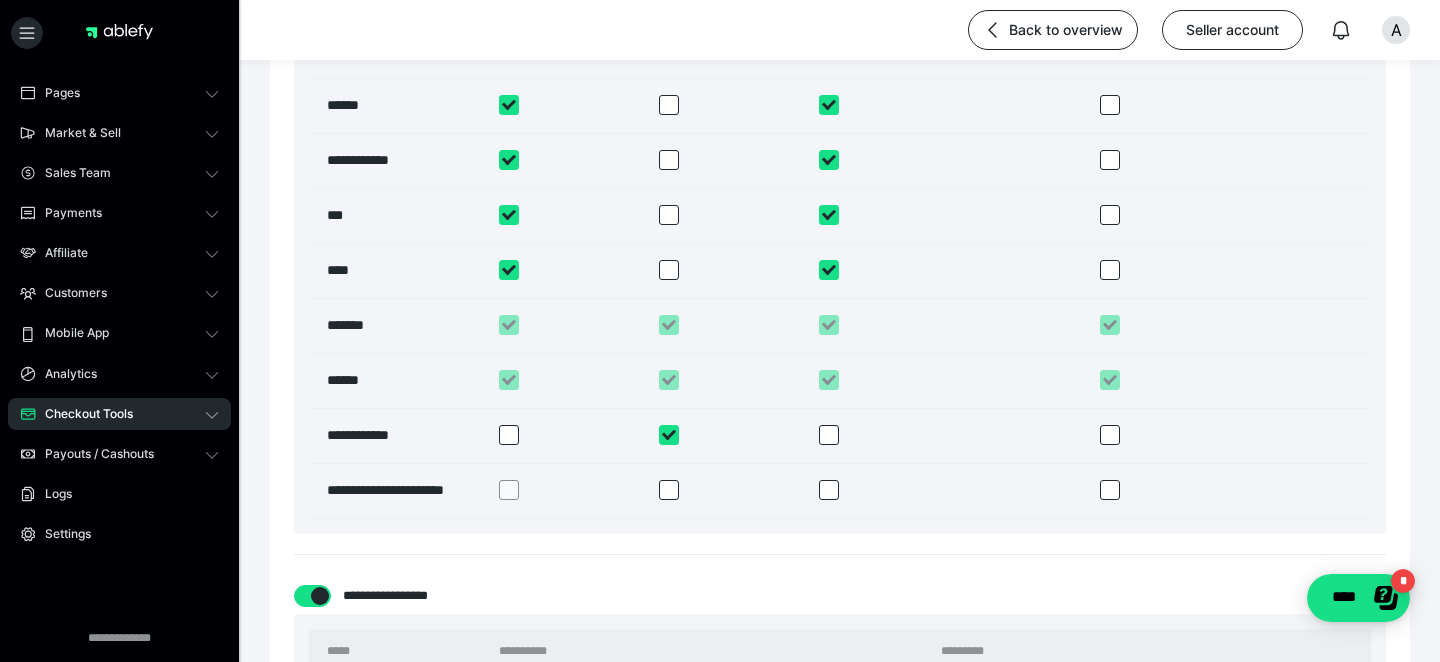 checkbox on "****" 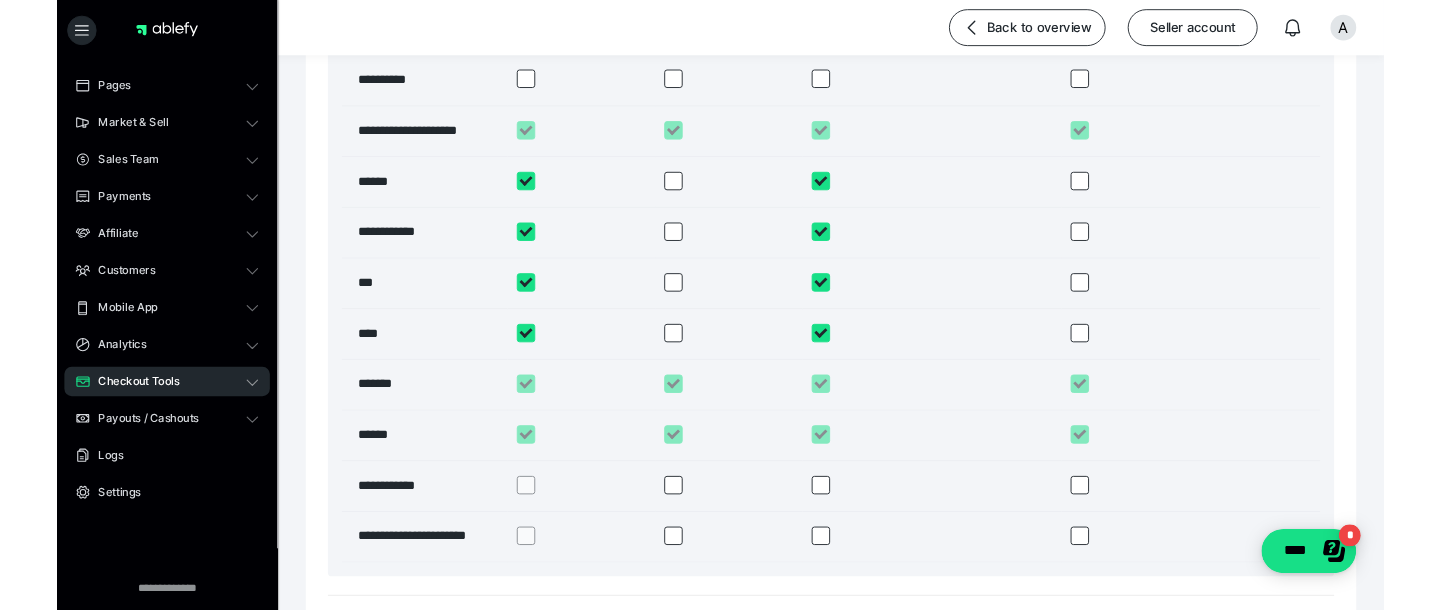 scroll, scrollTop: 1489, scrollLeft: 0, axis: vertical 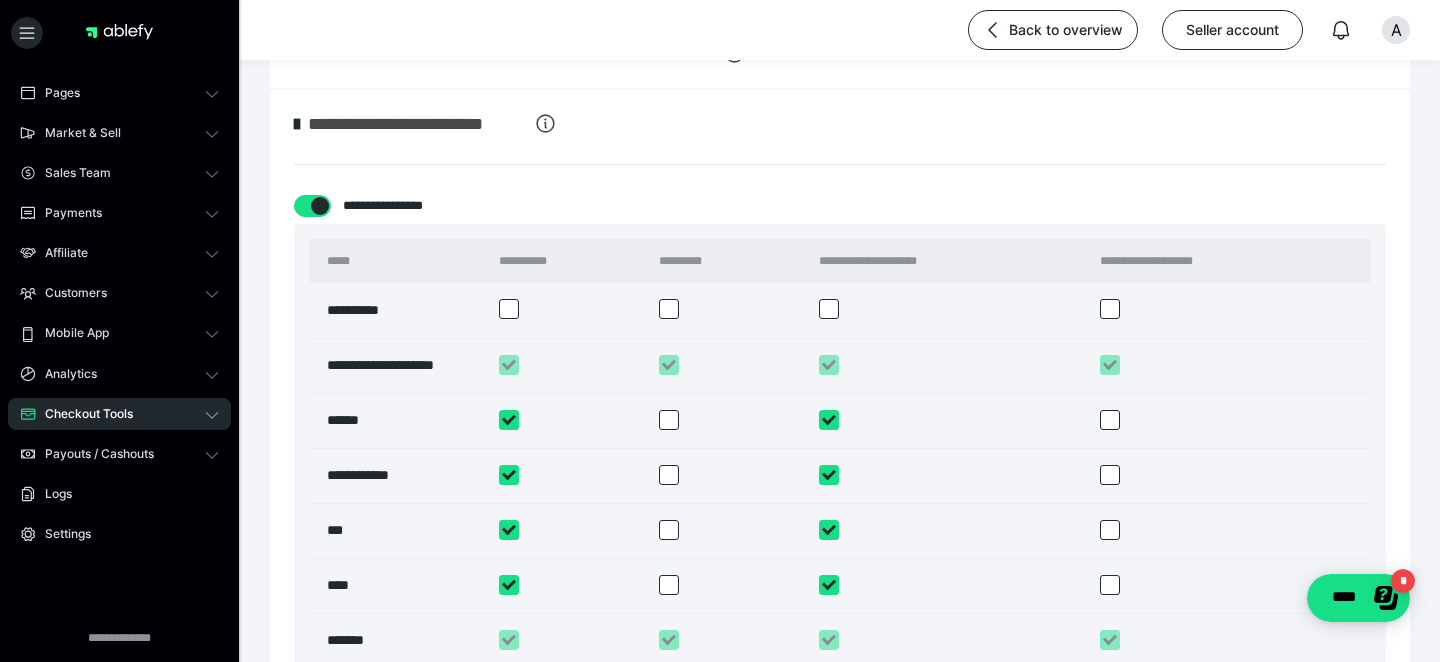 drag, startPoint x: 506, startPoint y: 309, endPoint x: 581, endPoint y: 297, distance: 75.95393 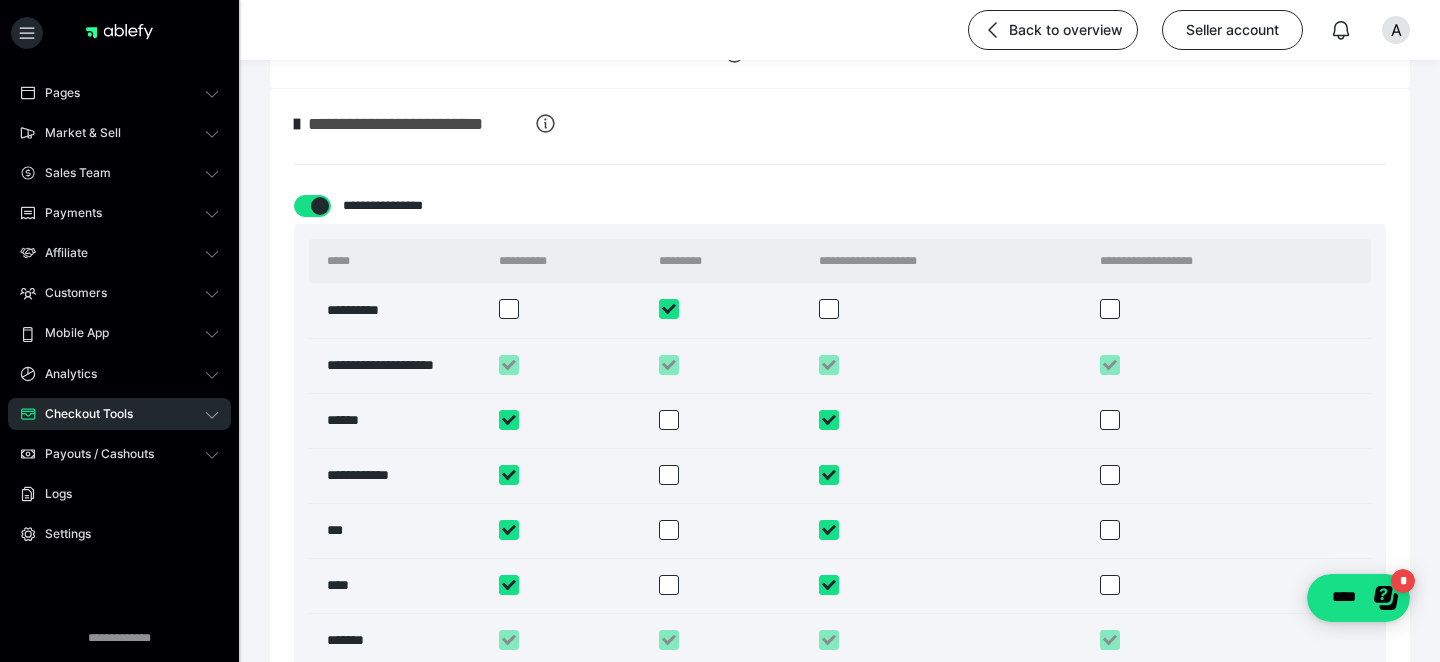 checkbox on "****" 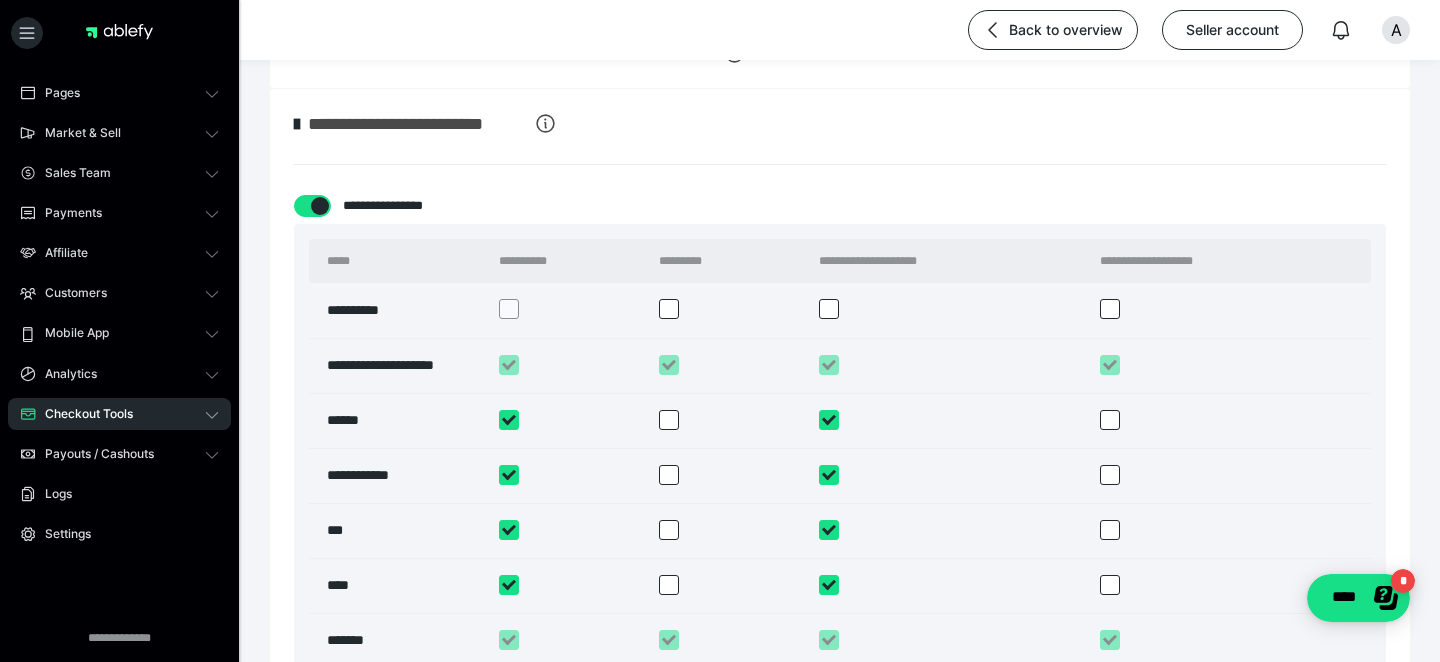 click on "Checkout Tools" at bounding box center (82, 414) 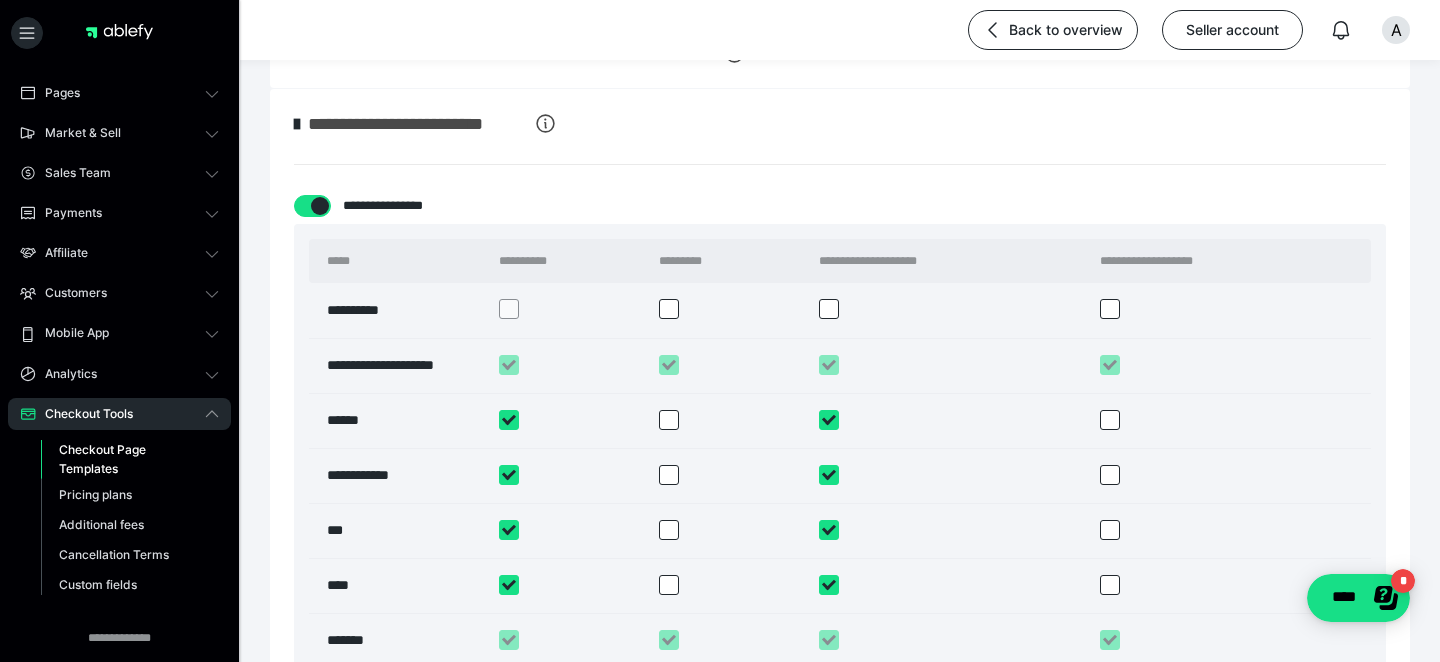 click on "Checkout Tools" at bounding box center [82, 414] 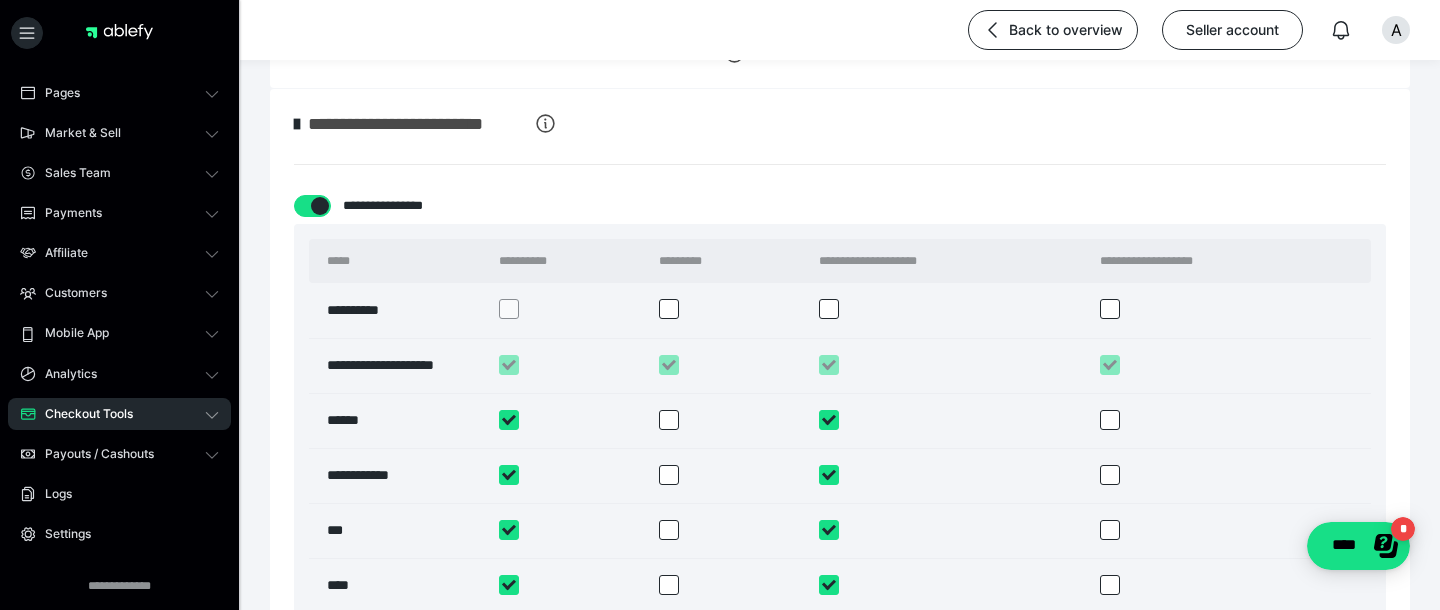 click on "Checkout Tools" at bounding box center [119, 414] 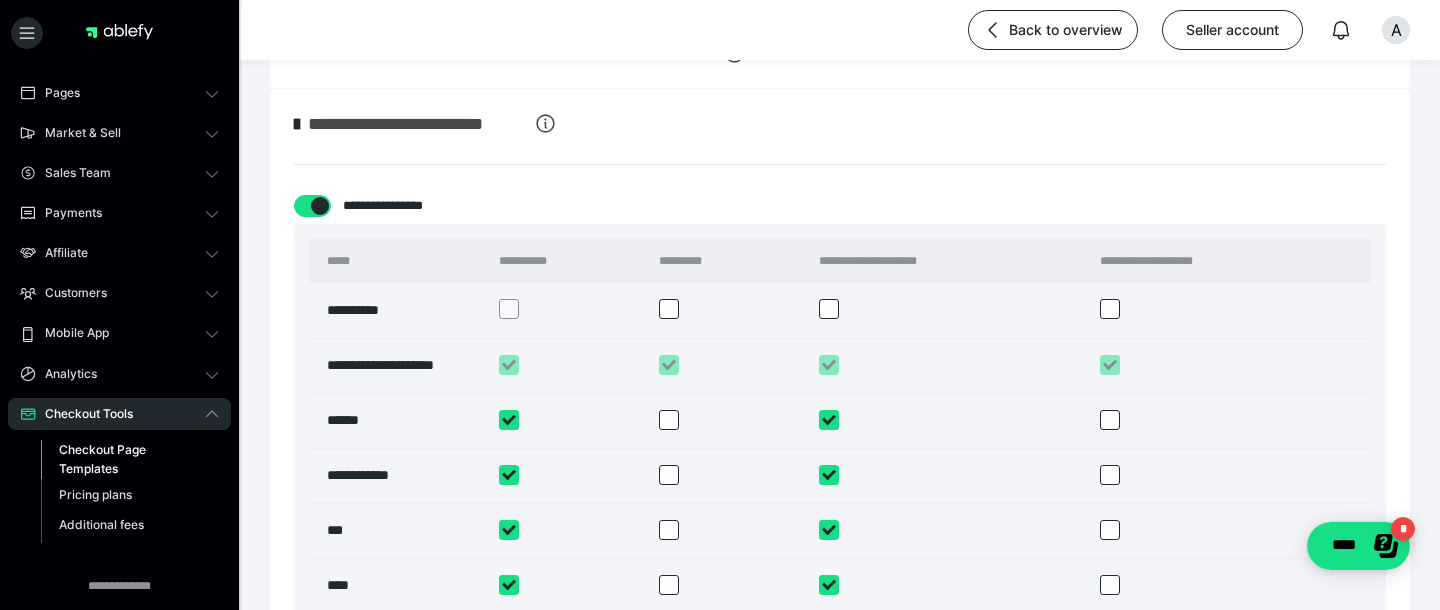 click on "Checkout Page Templates" at bounding box center [126, 459] 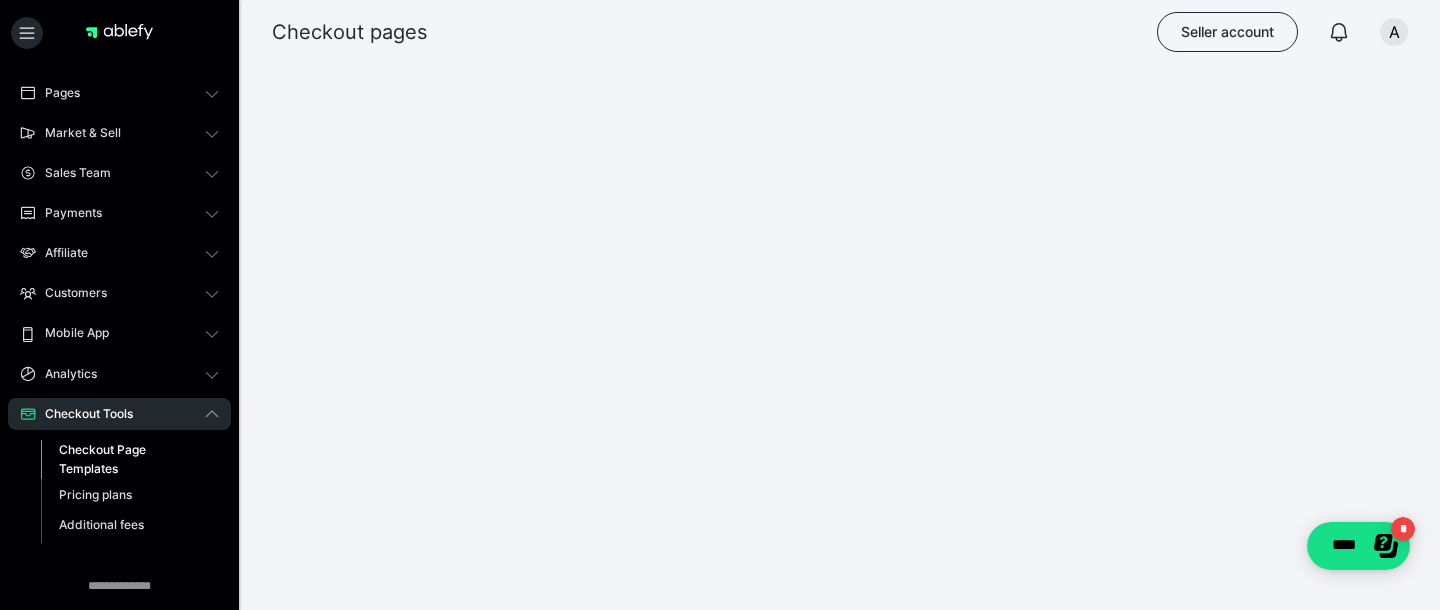 scroll, scrollTop: 0, scrollLeft: 0, axis: both 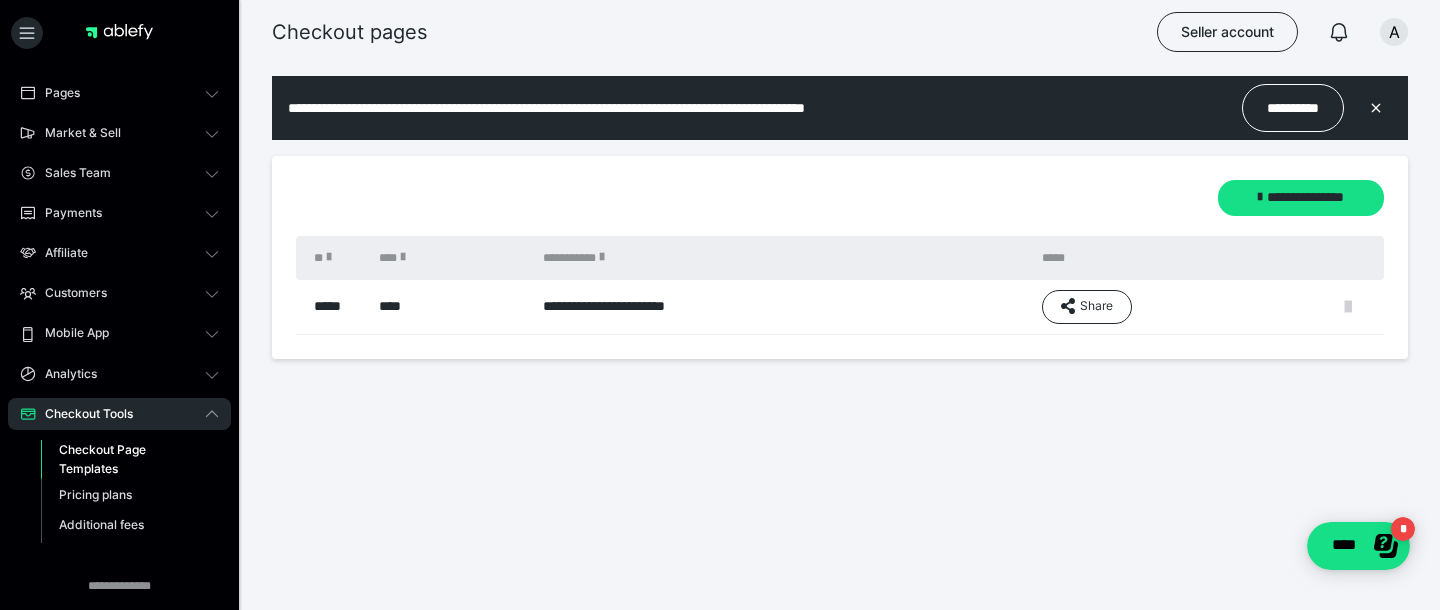 click at bounding box center (1348, 307) 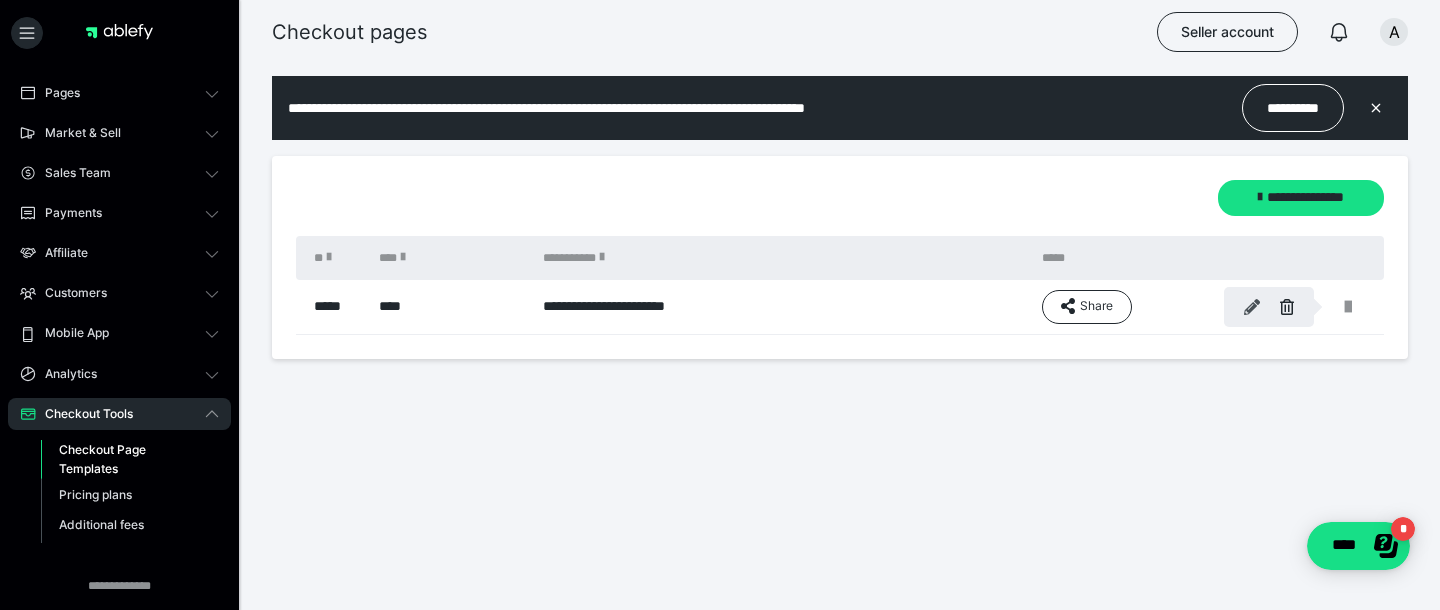 click at bounding box center [1252, 307] 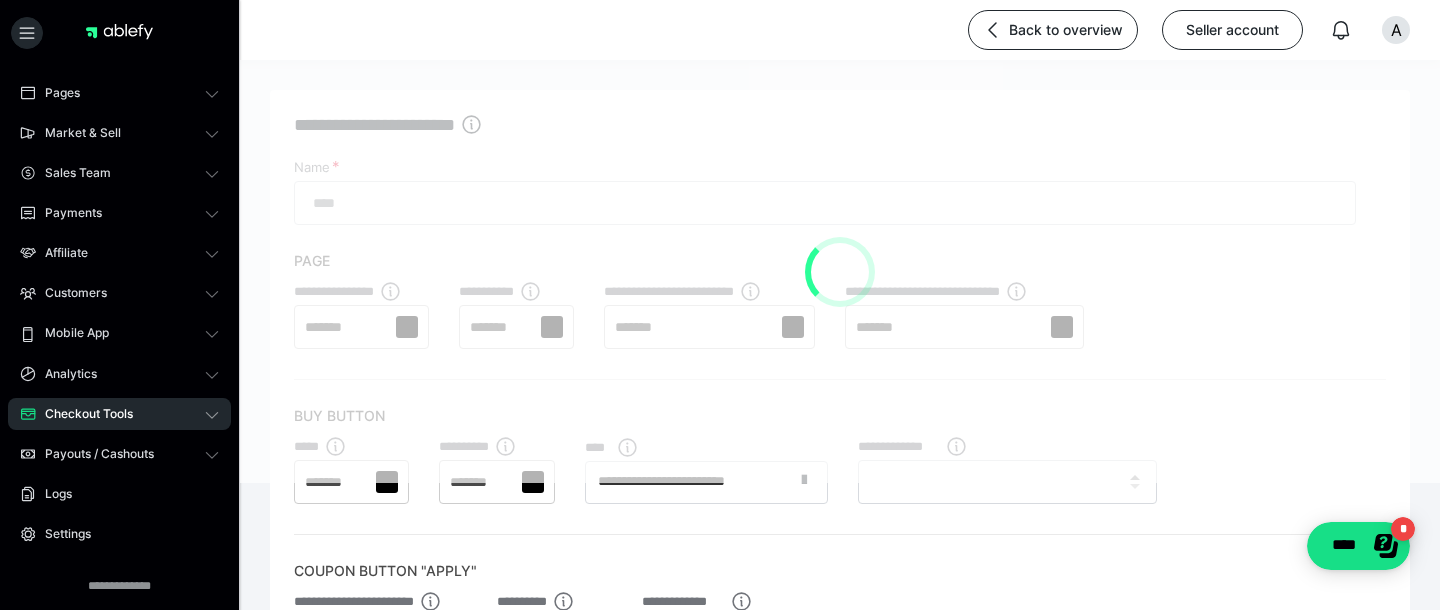 type on "****" 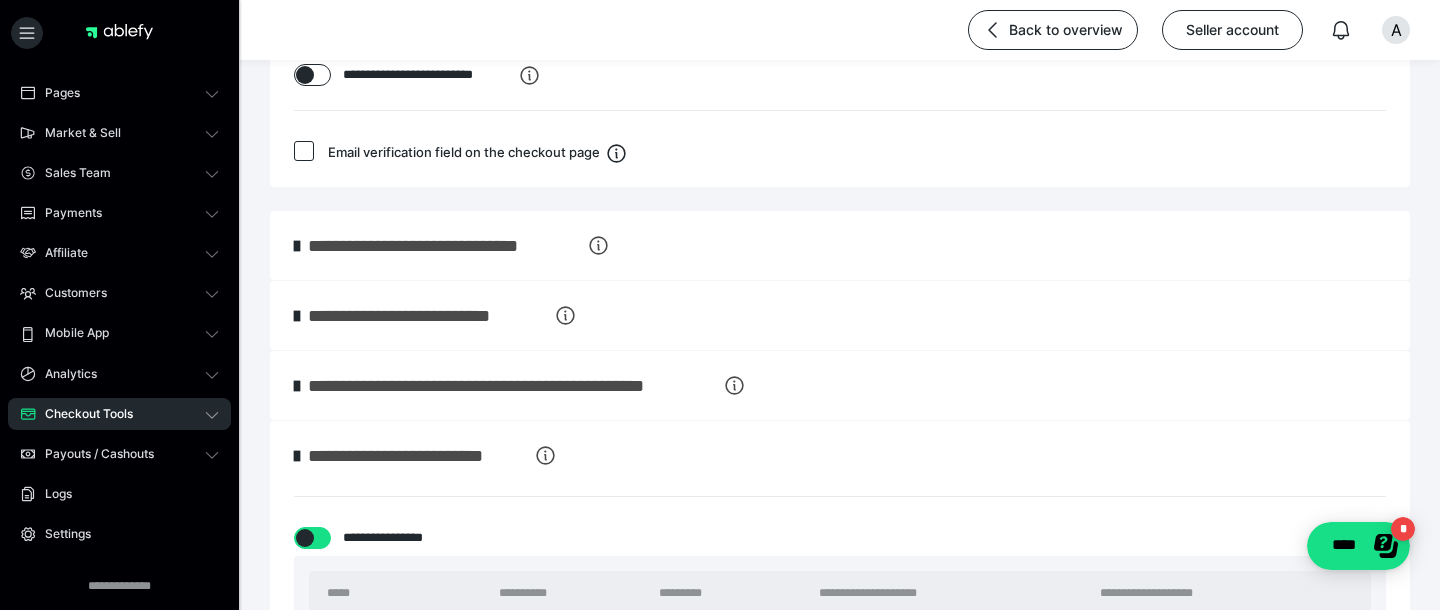 scroll, scrollTop: 884, scrollLeft: 0, axis: vertical 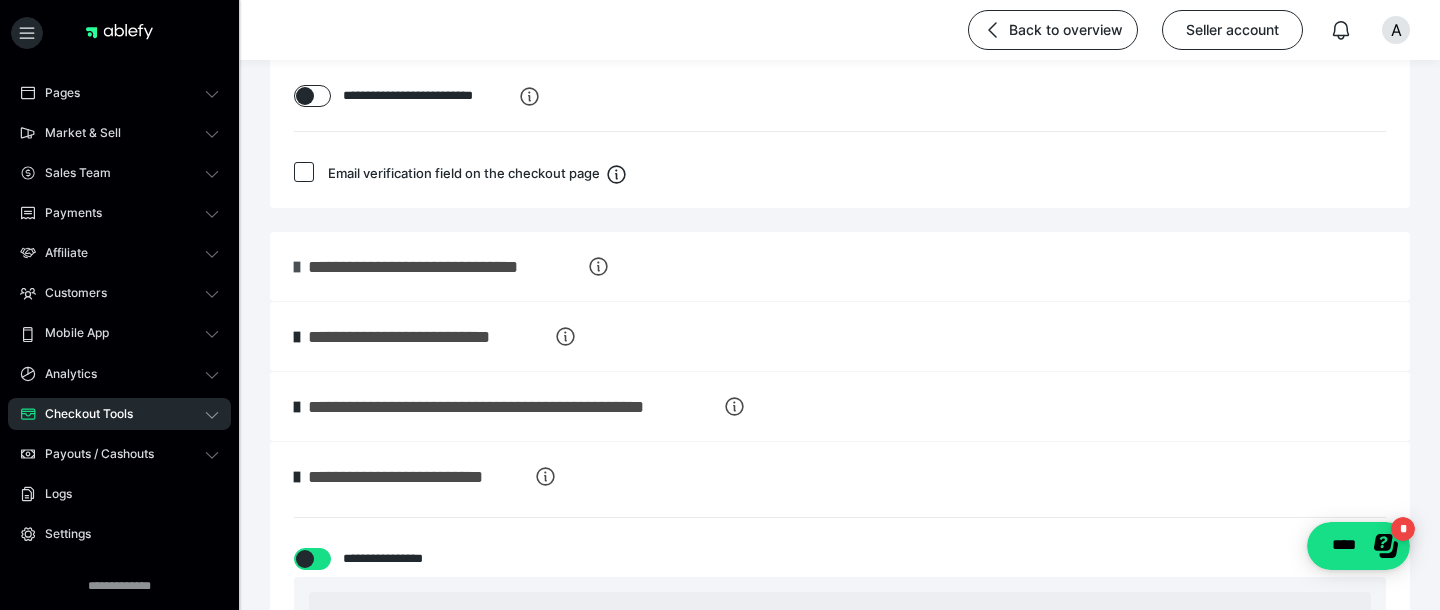 click at bounding box center (297, 267) 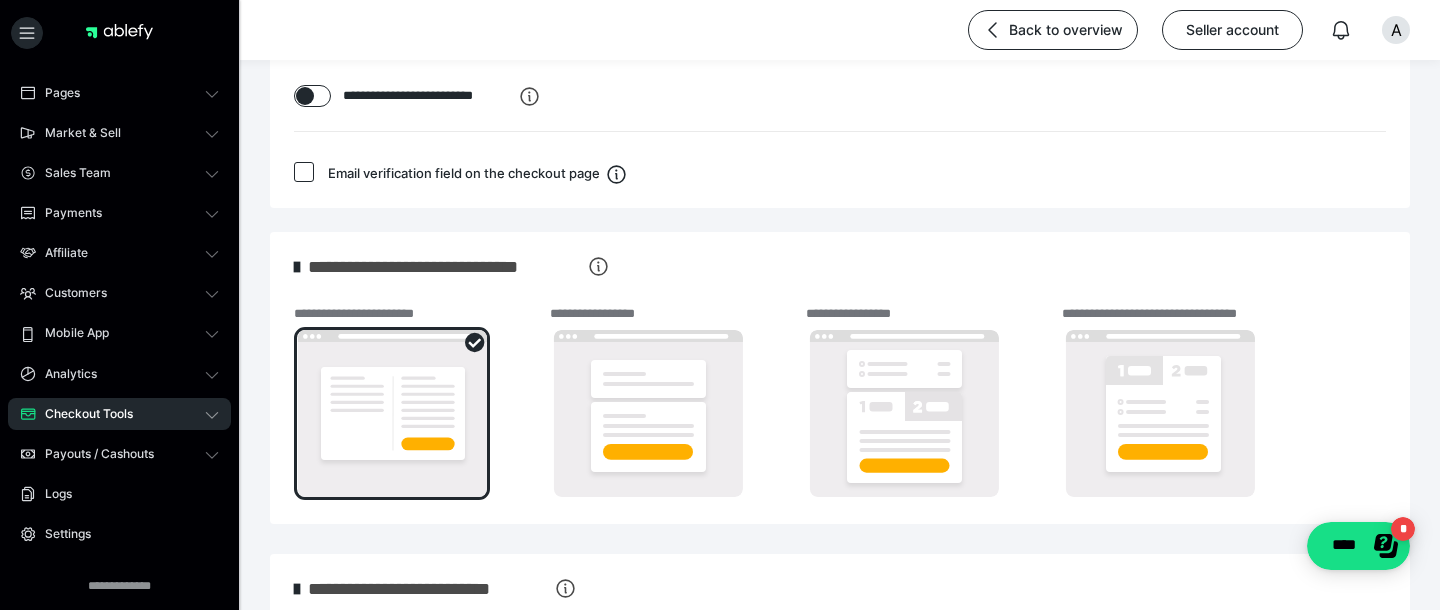 click 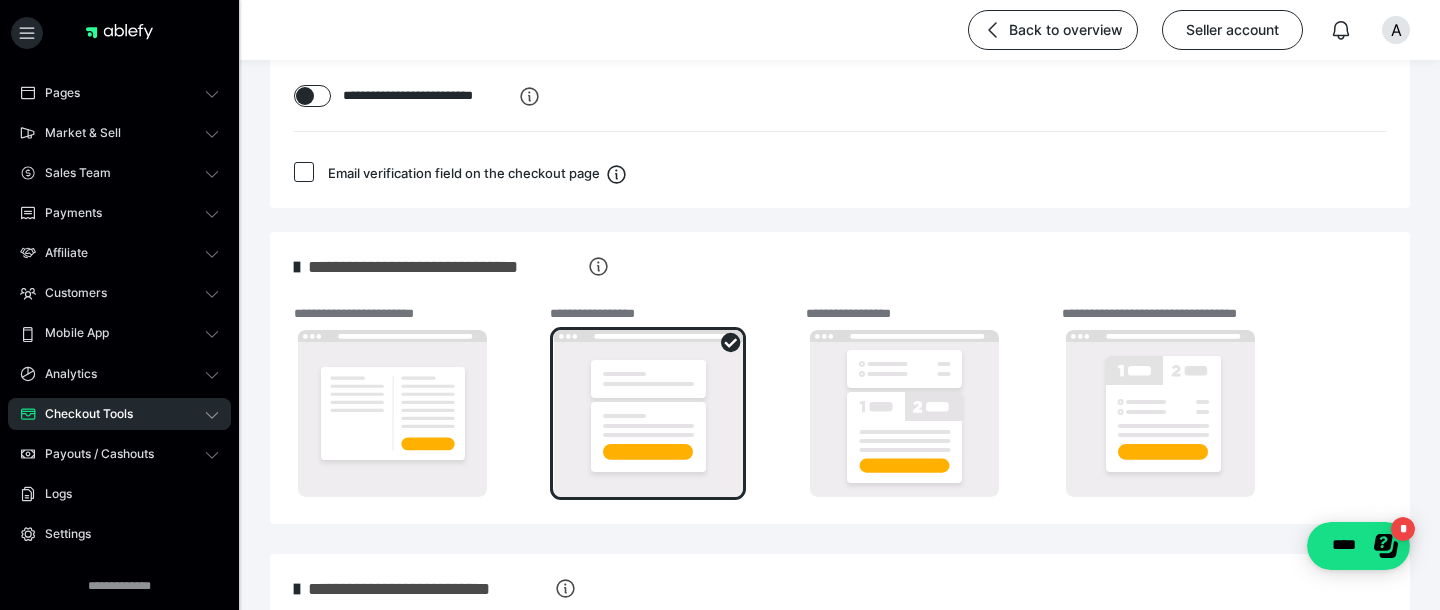 click at bounding box center (297, 267) 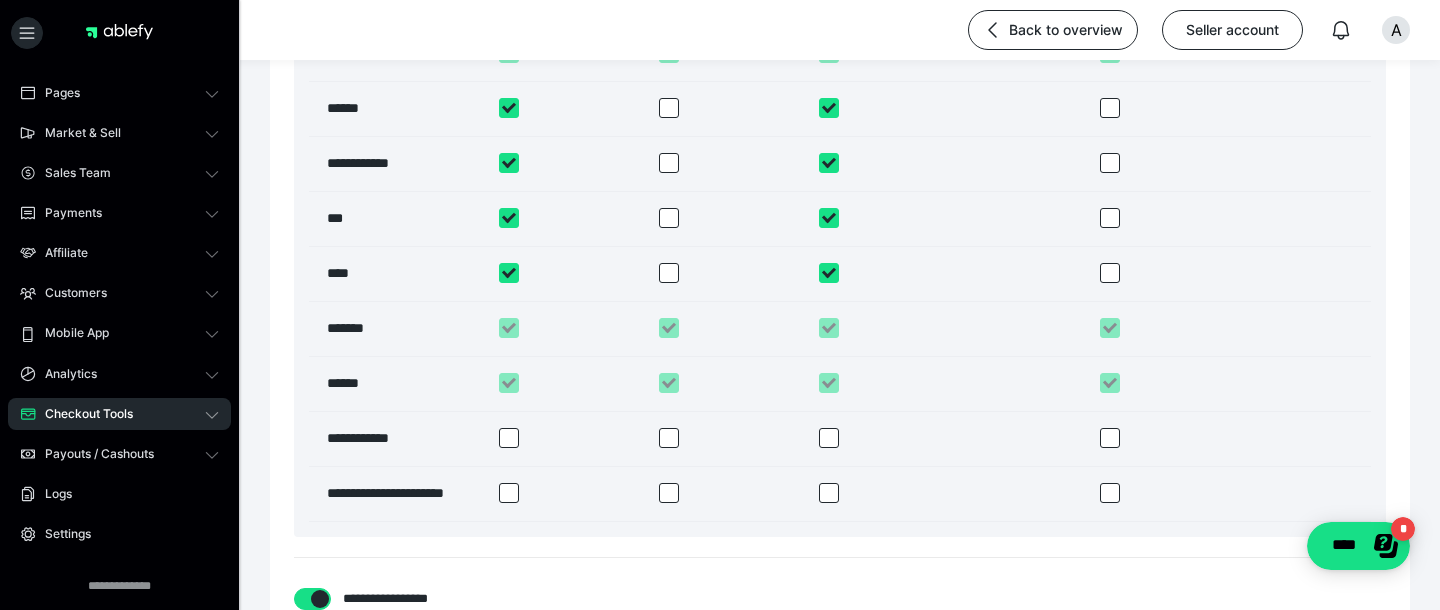 scroll, scrollTop: 1551, scrollLeft: 0, axis: vertical 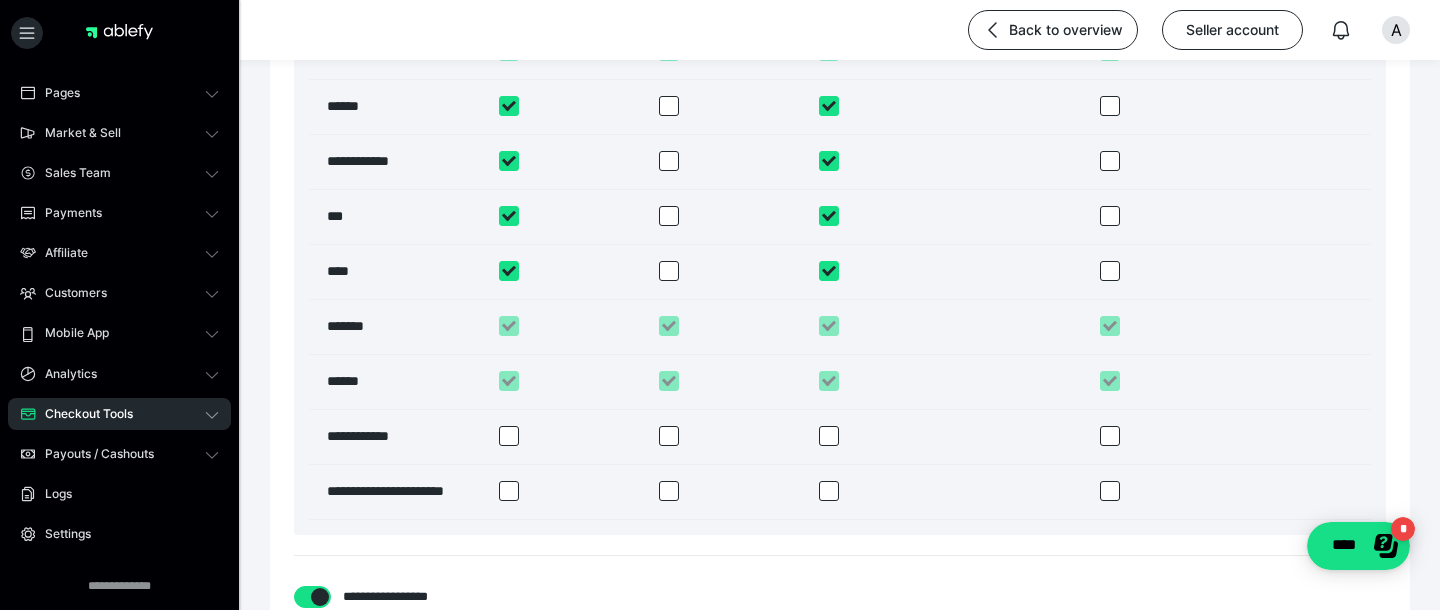 click at bounding box center [509, 436] 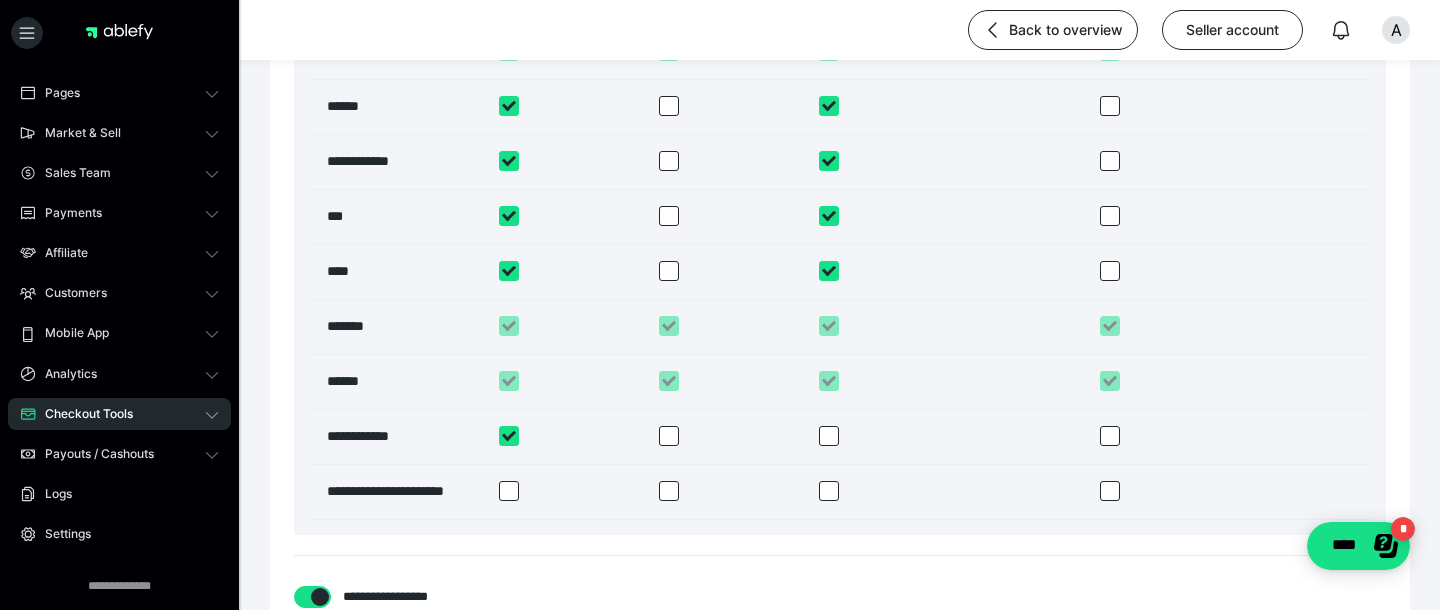 checkbox on "****" 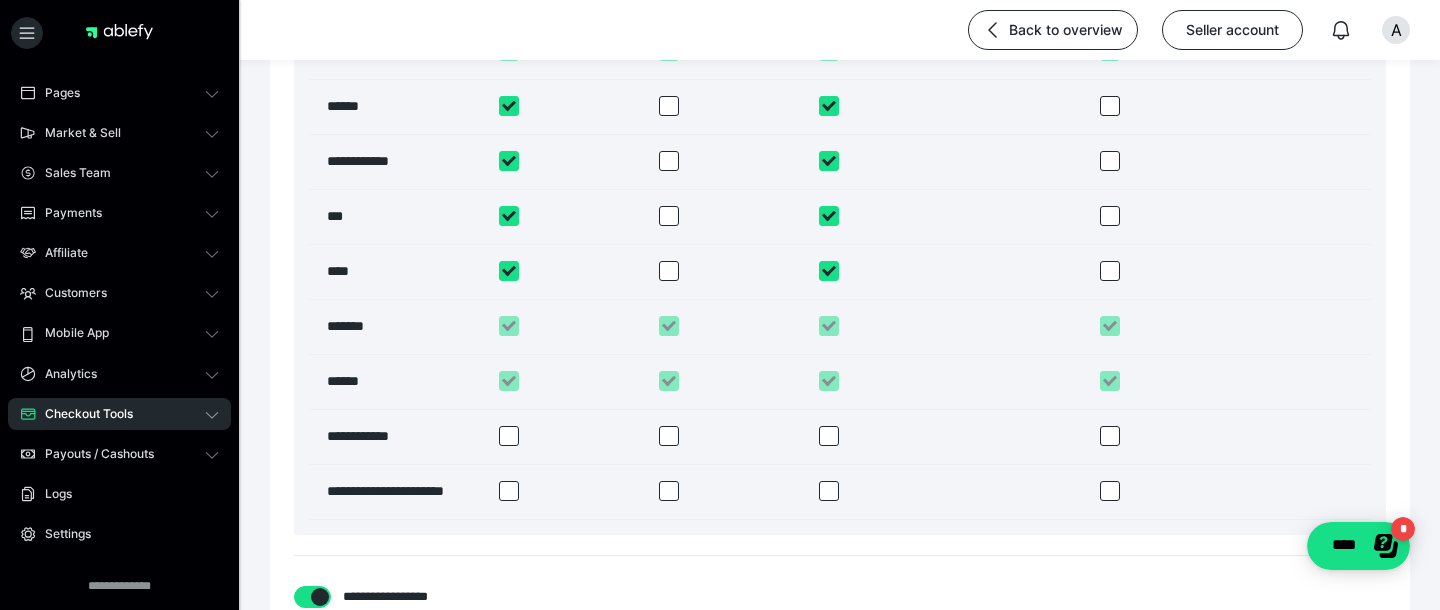 click at bounding box center [509, 491] 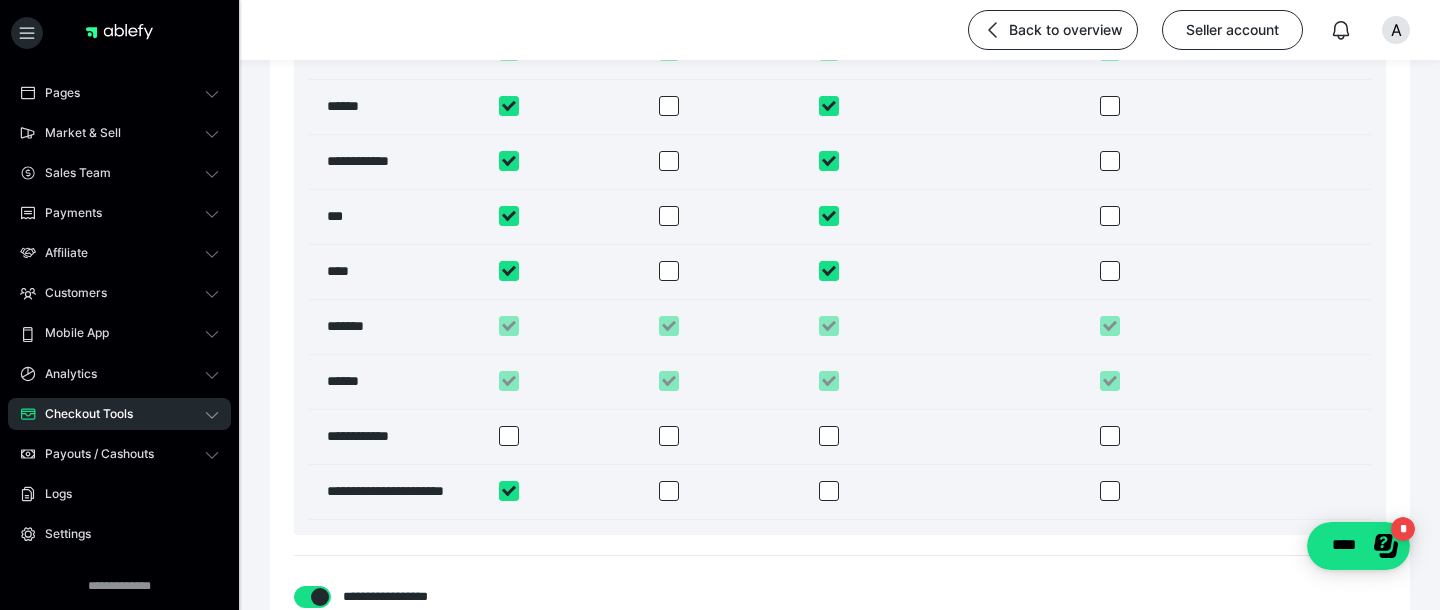 checkbox on "****" 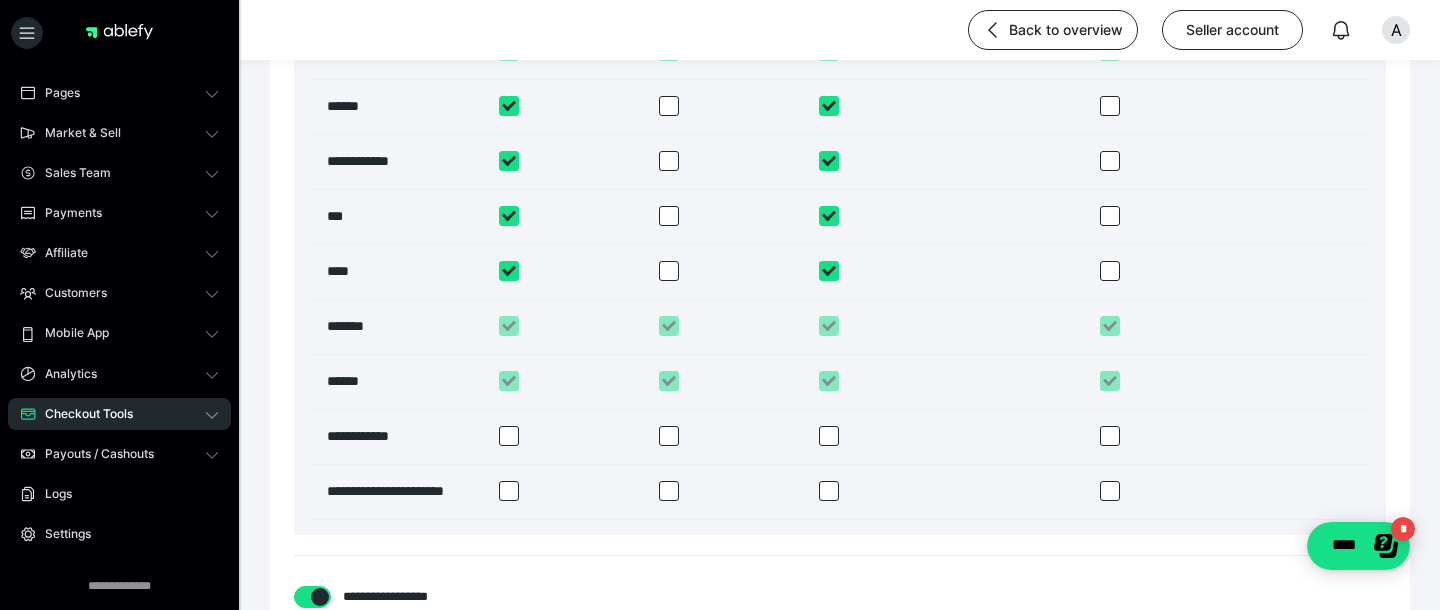 click at bounding box center (669, 436) 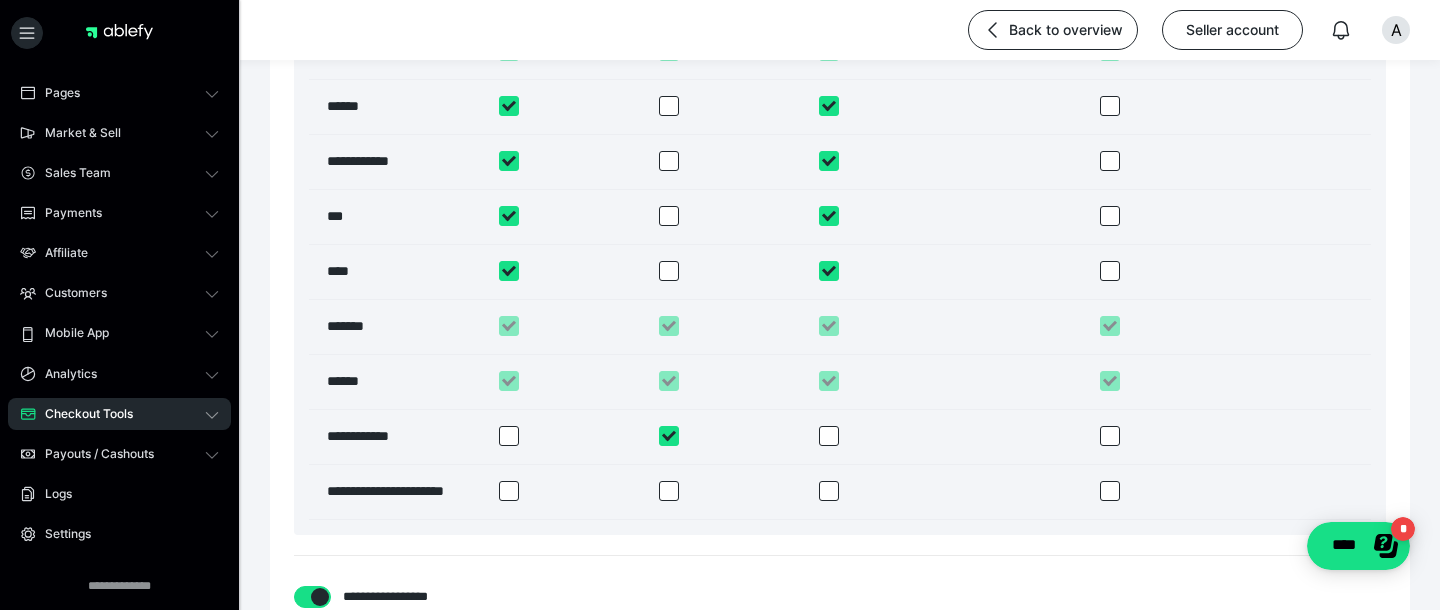 checkbox on "****" 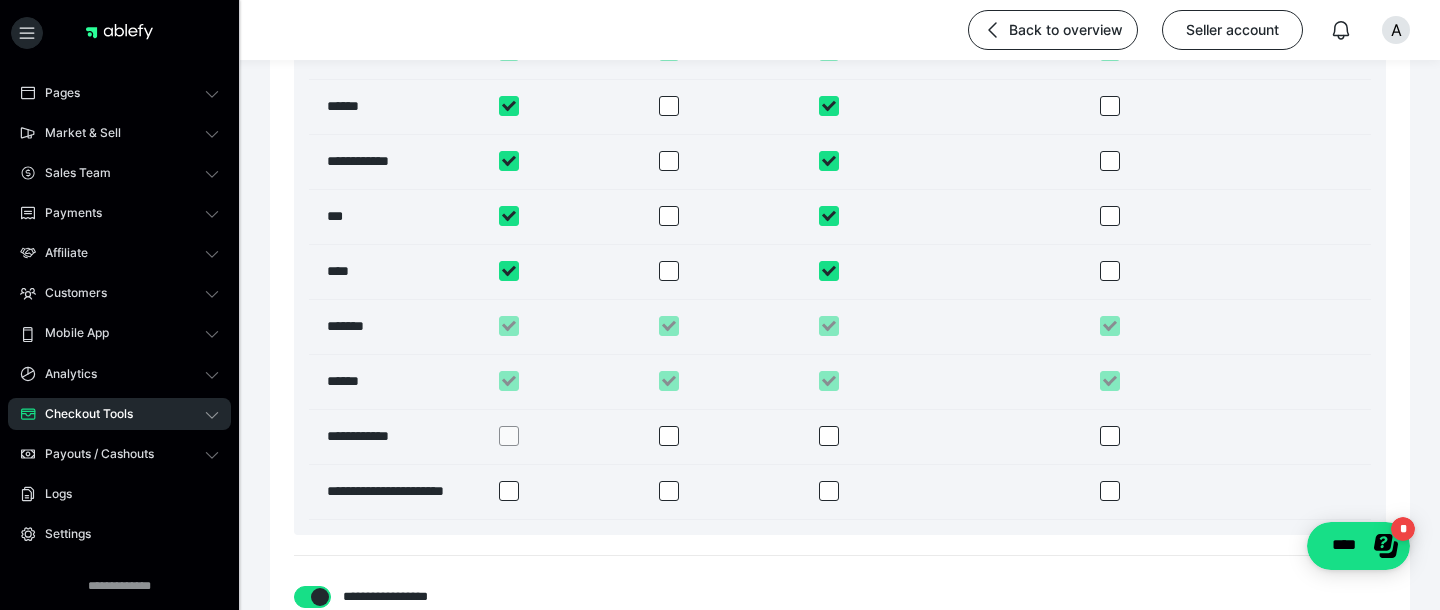 drag, startPoint x: 673, startPoint y: 486, endPoint x: 625, endPoint y: 358, distance: 136.70406 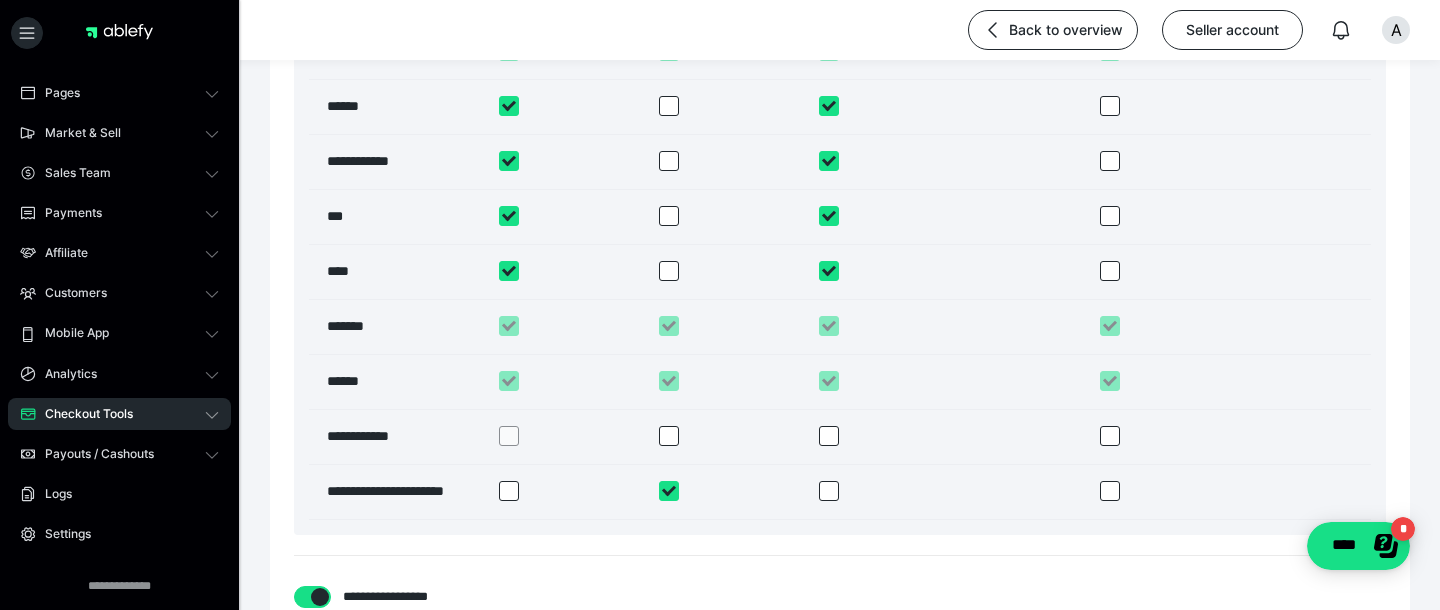 checkbox on "****" 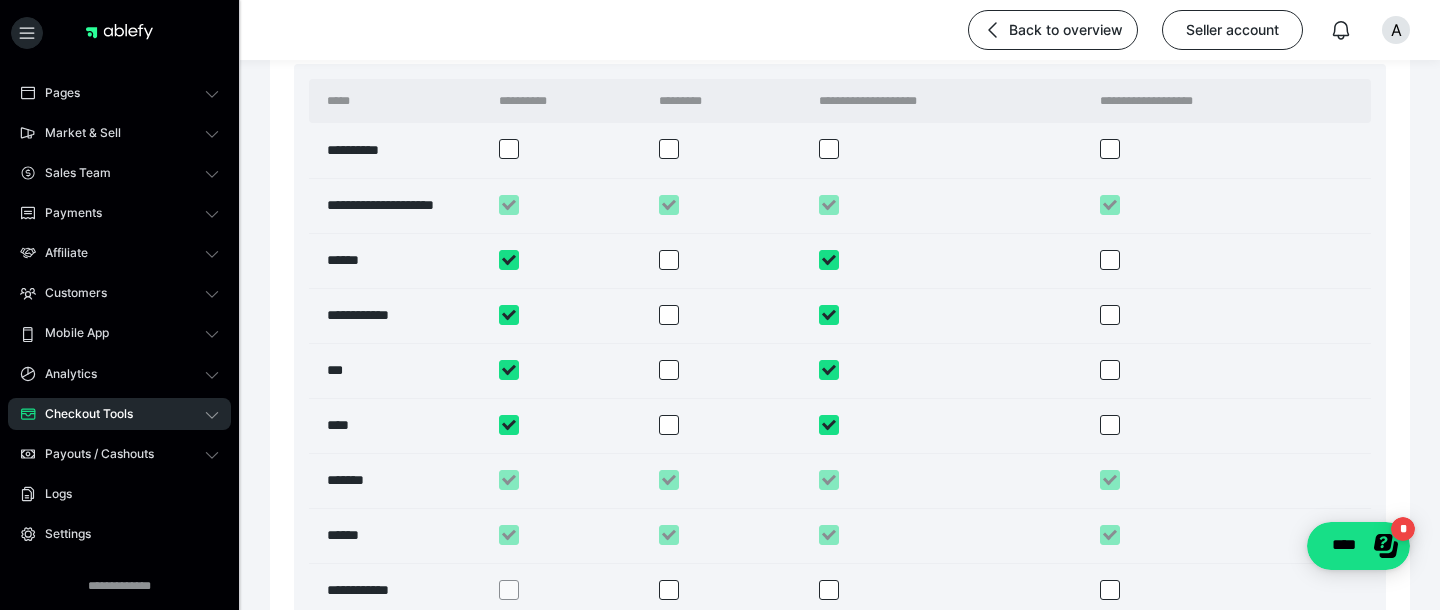 scroll, scrollTop: 1396, scrollLeft: 0, axis: vertical 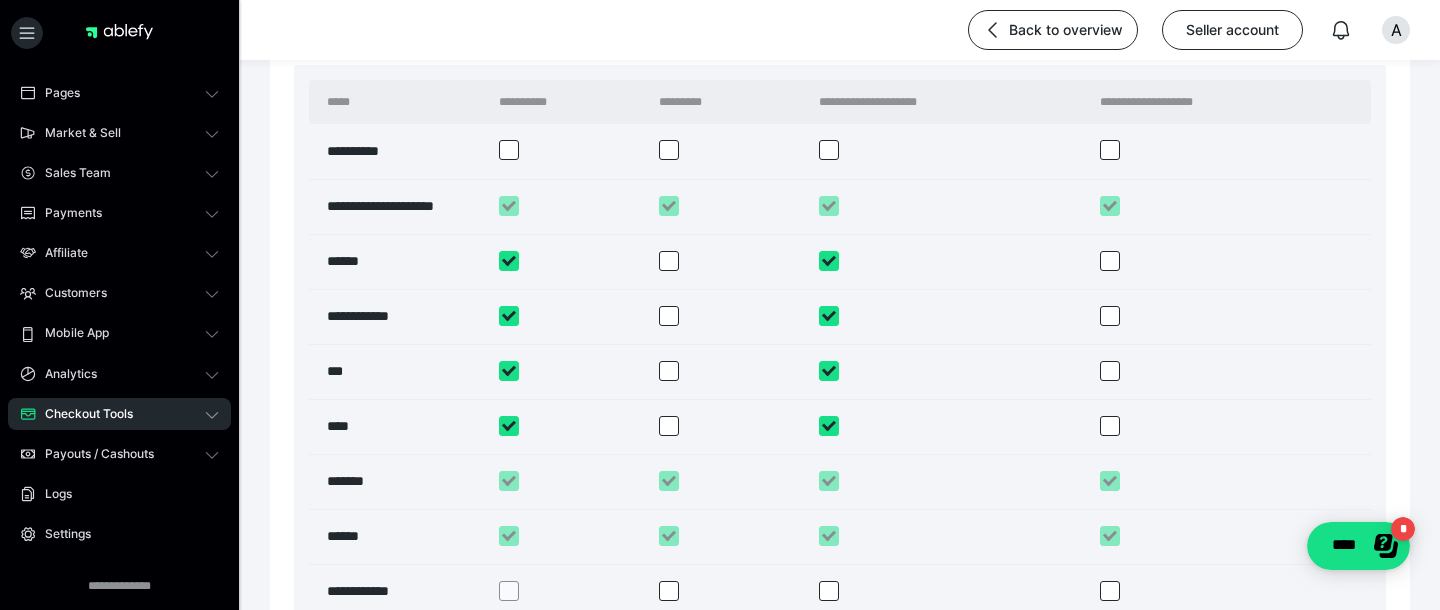 drag, startPoint x: 672, startPoint y: 149, endPoint x: 587, endPoint y: 154, distance: 85.146935 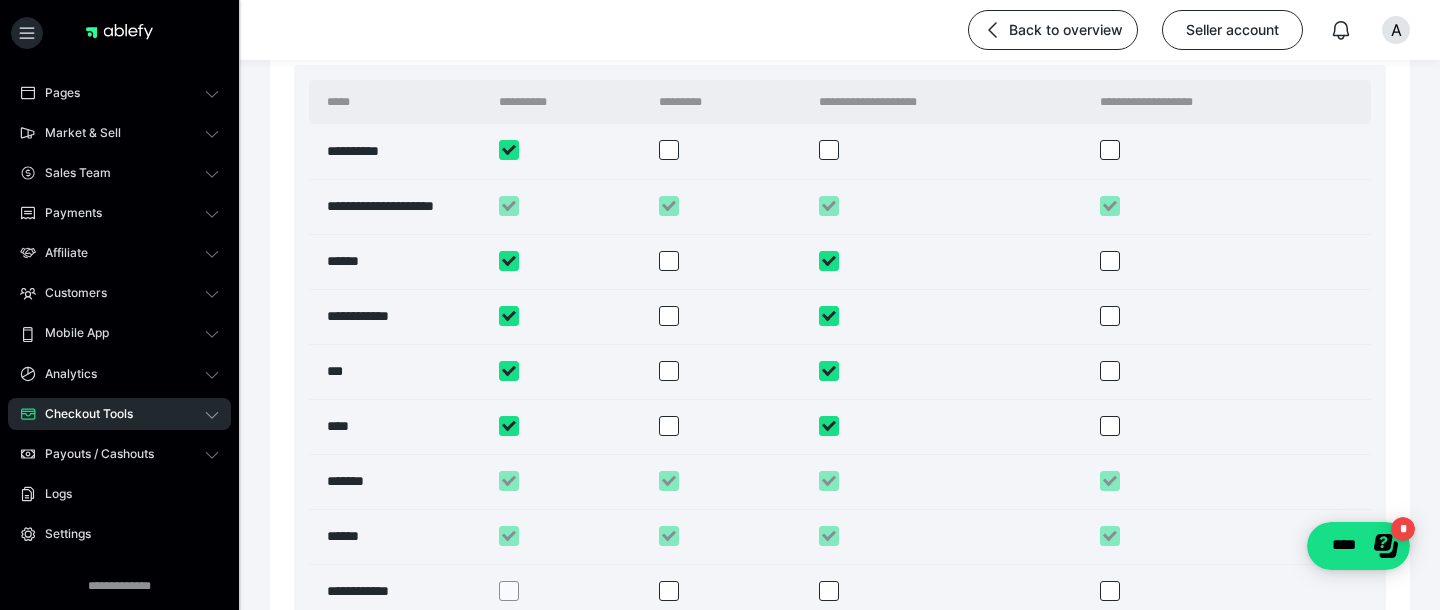 checkbox on "****" 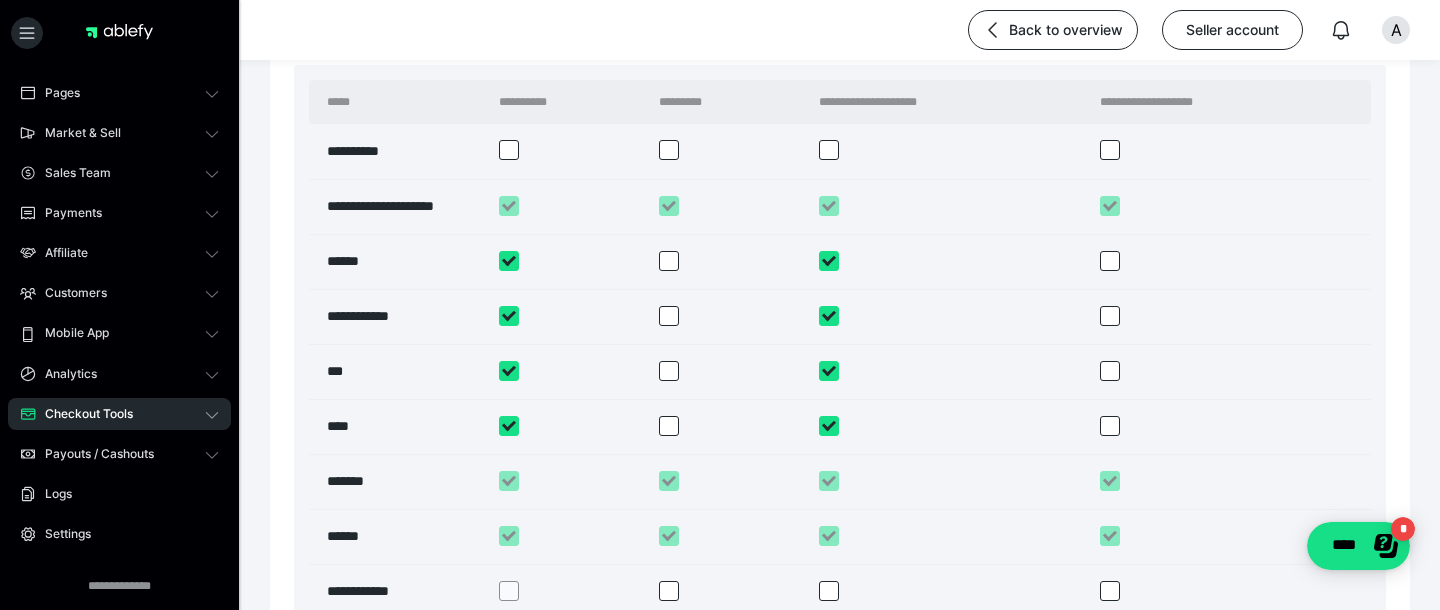 drag, startPoint x: 675, startPoint y: 152, endPoint x: 615, endPoint y: 187, distance: 69.46222 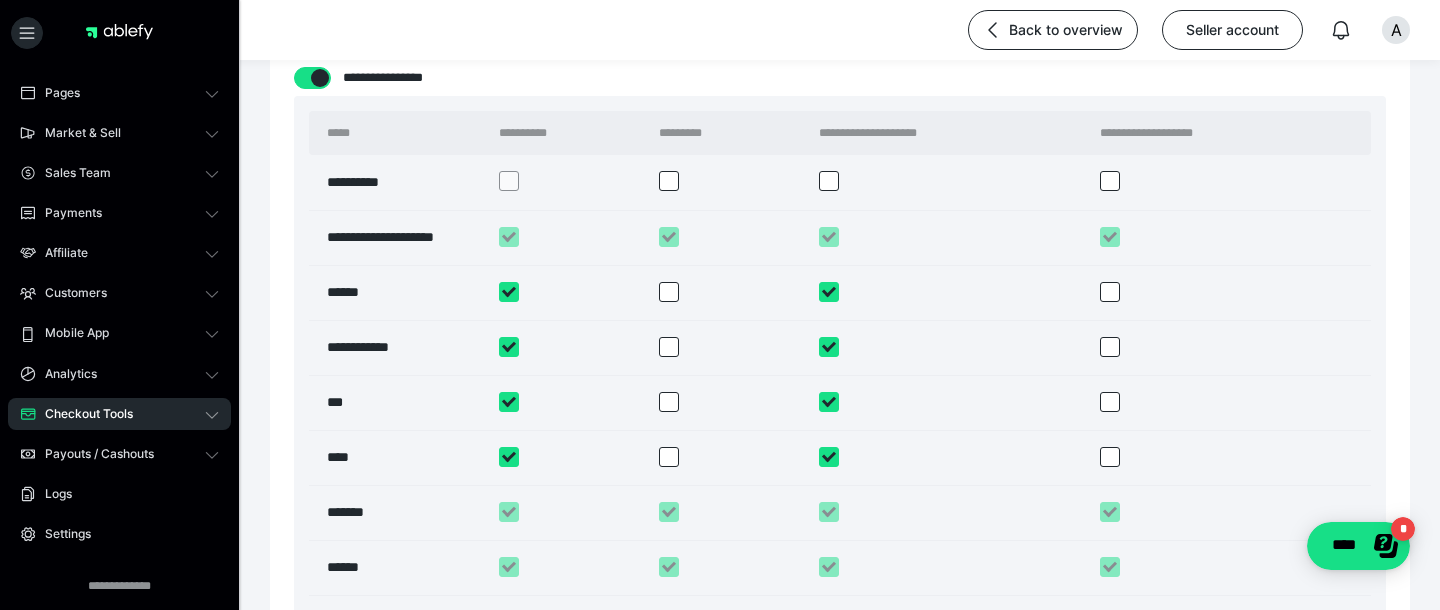 click at bounding box center [569, 182] 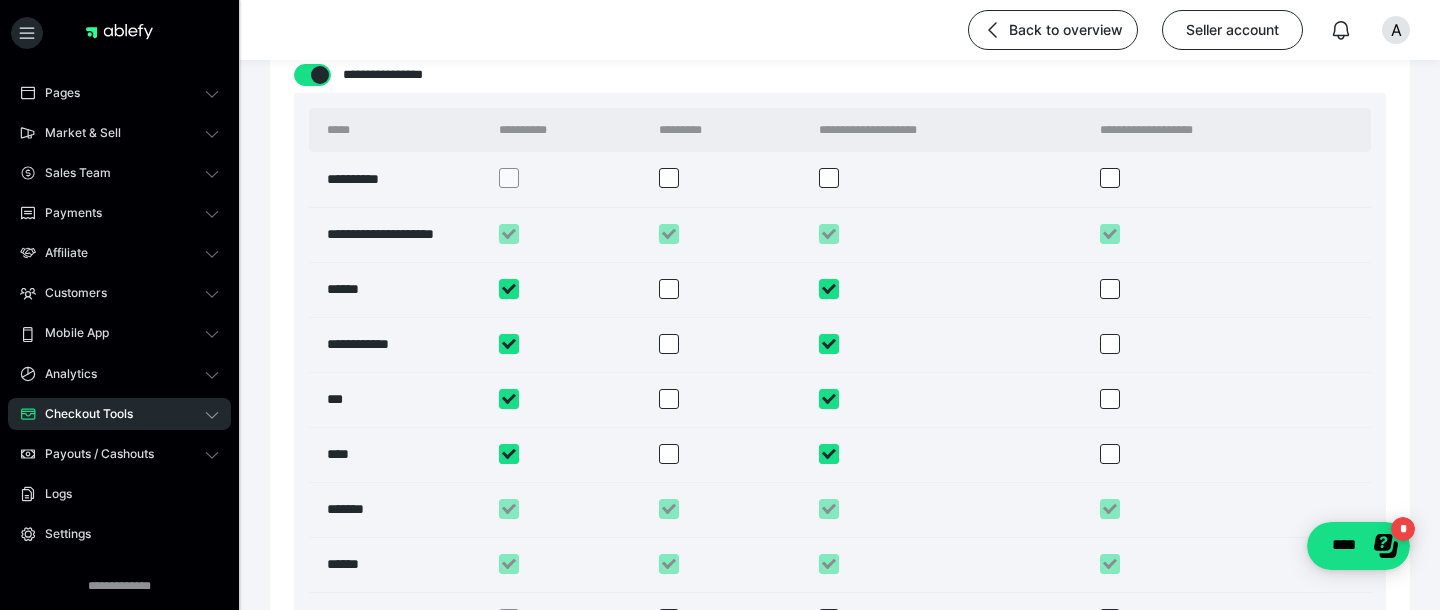 scroll, scrollTop: 1367, scrollLeft: 0, axis: vertical 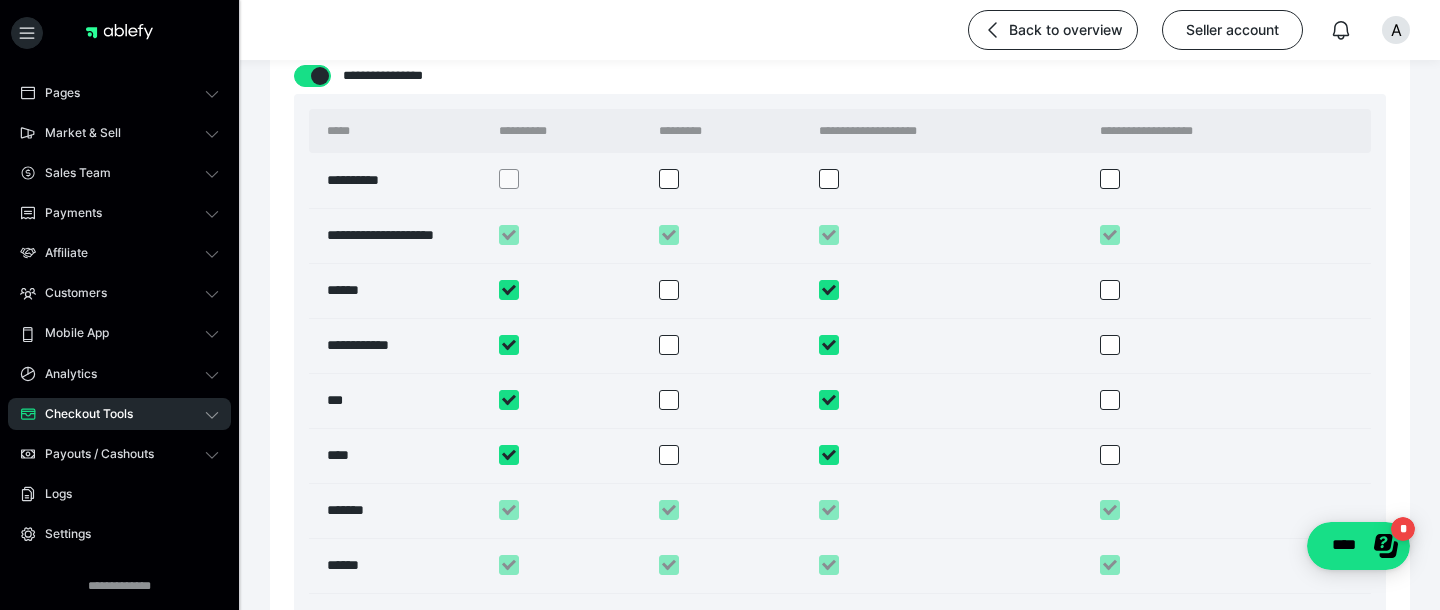 click at bounding box center [569, 180] 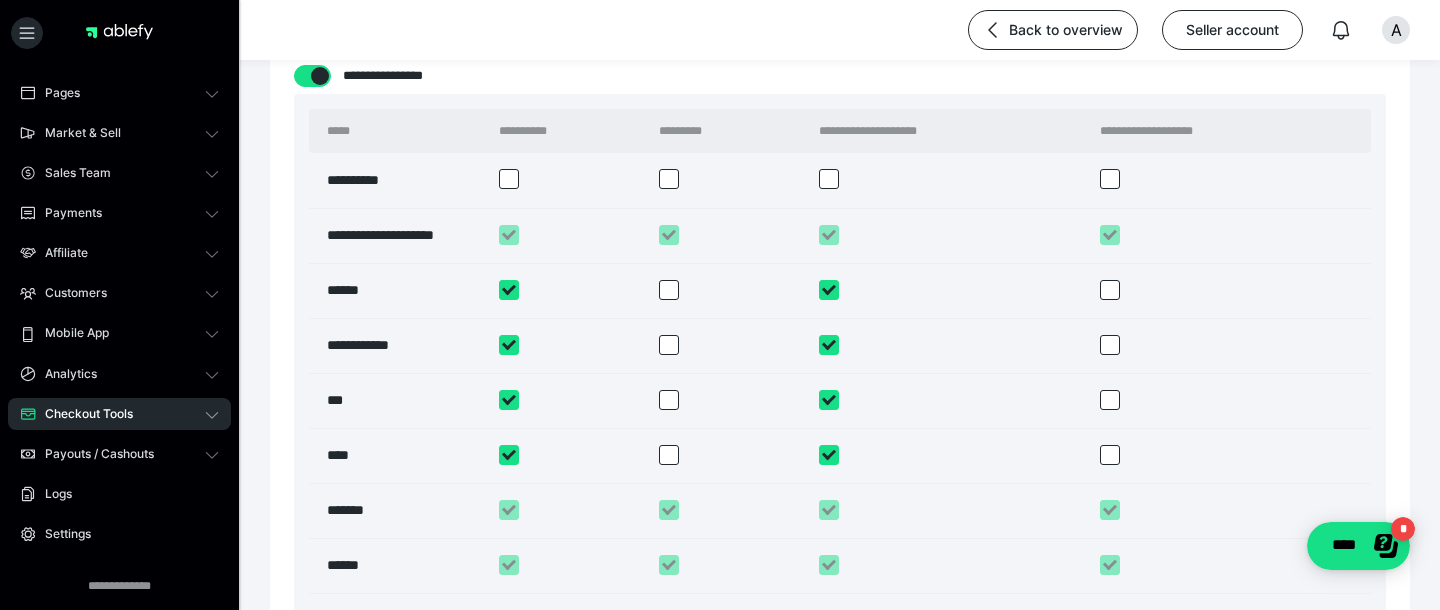 click at bounding box center (509, 179) 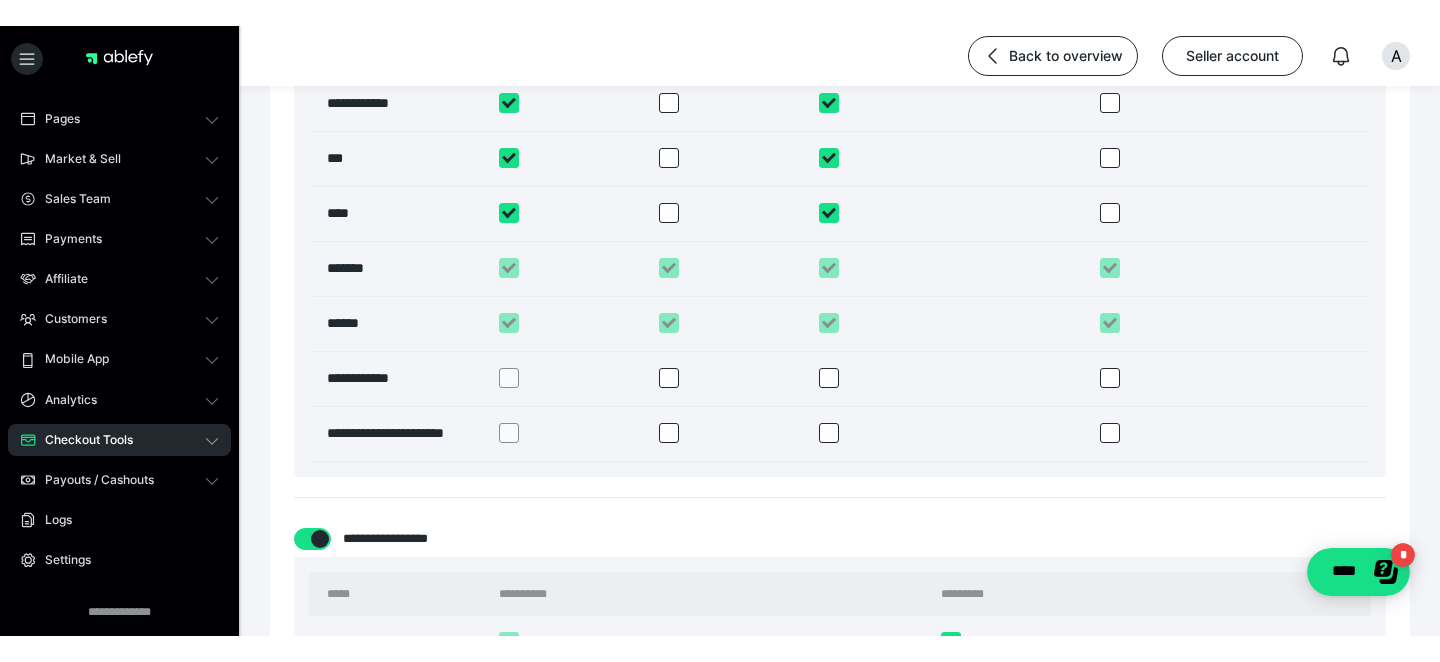 scroll, scrollTop: 1636, scrollLeft: 0, axis: vertical 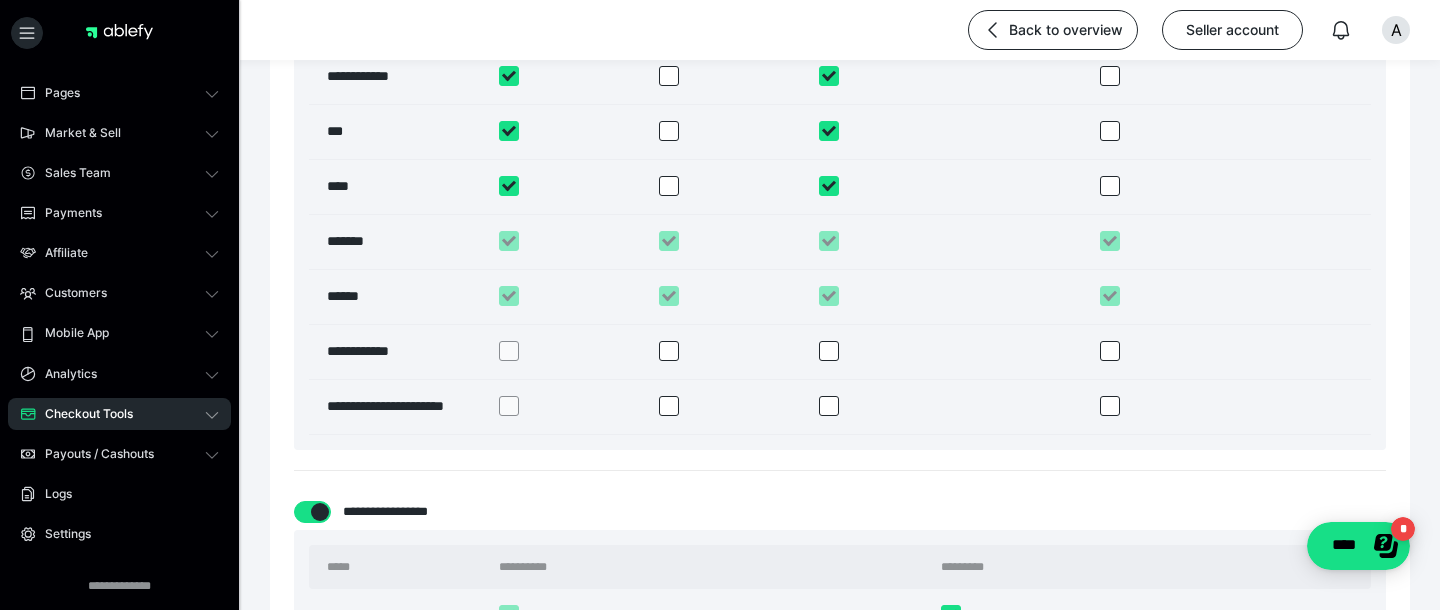 click at bounding box center [669, 351] 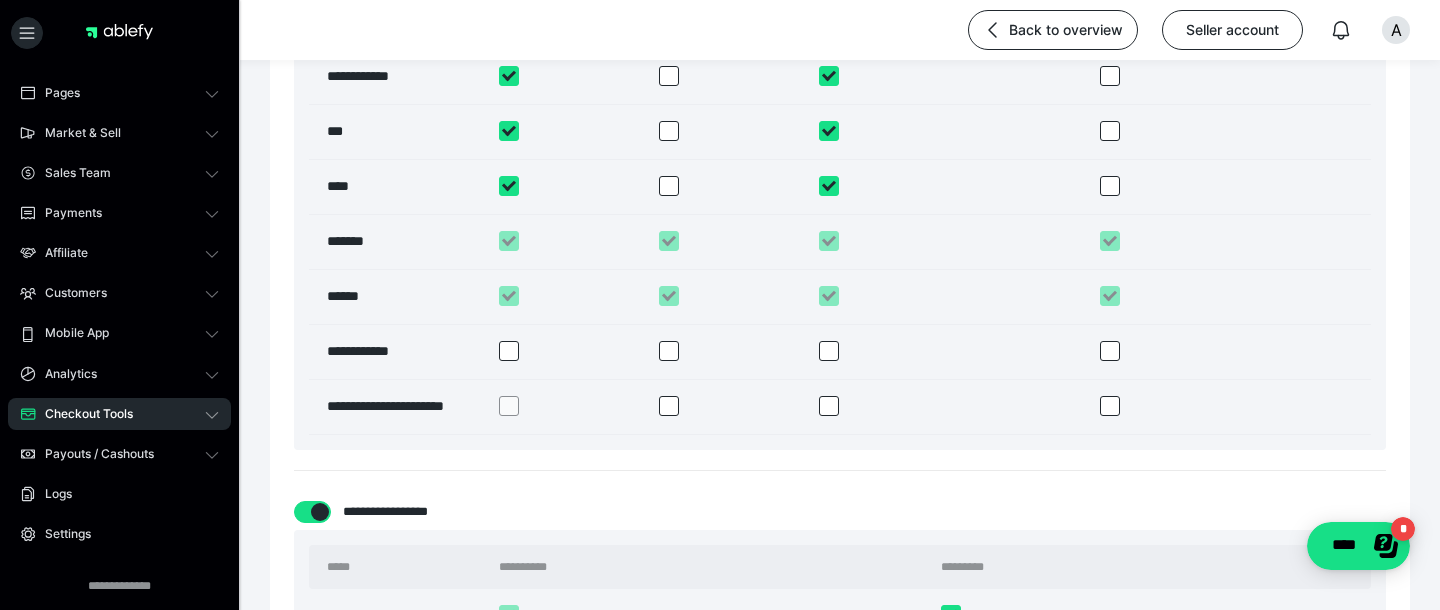 drag, startPoint x: 671, startPoint y: 398, endPoint x: 615, endPoint y: 396, distance: 56.0357 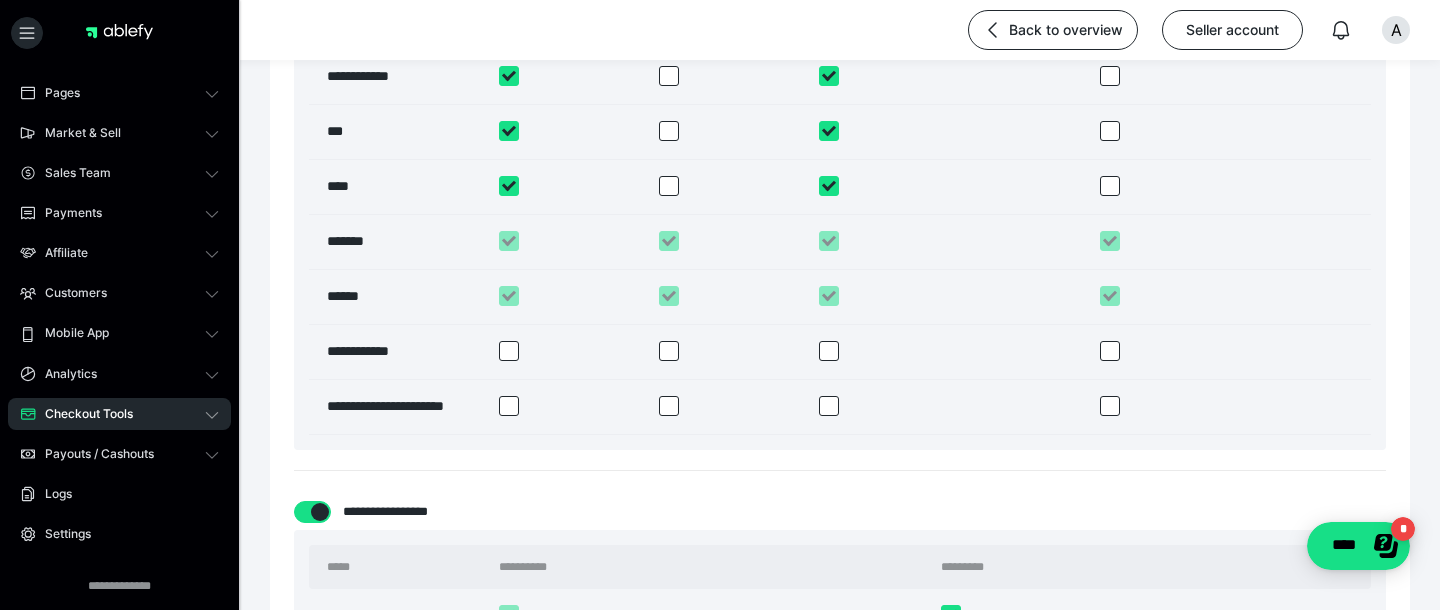 drag, startPoint x: 507, startPoint y: 352, endPoint x: 509, endPoint y: 366, distance: 14.142136 